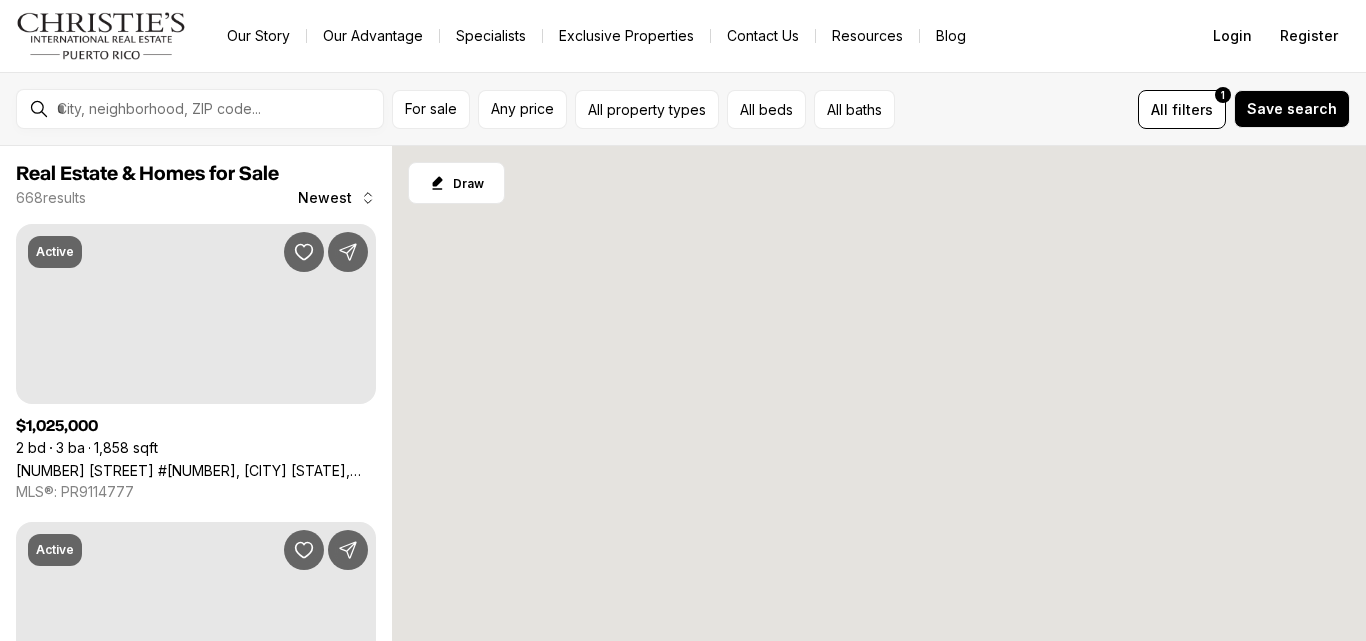 scroll, scrollTop: 0, scrollLeft: 0, axis: both 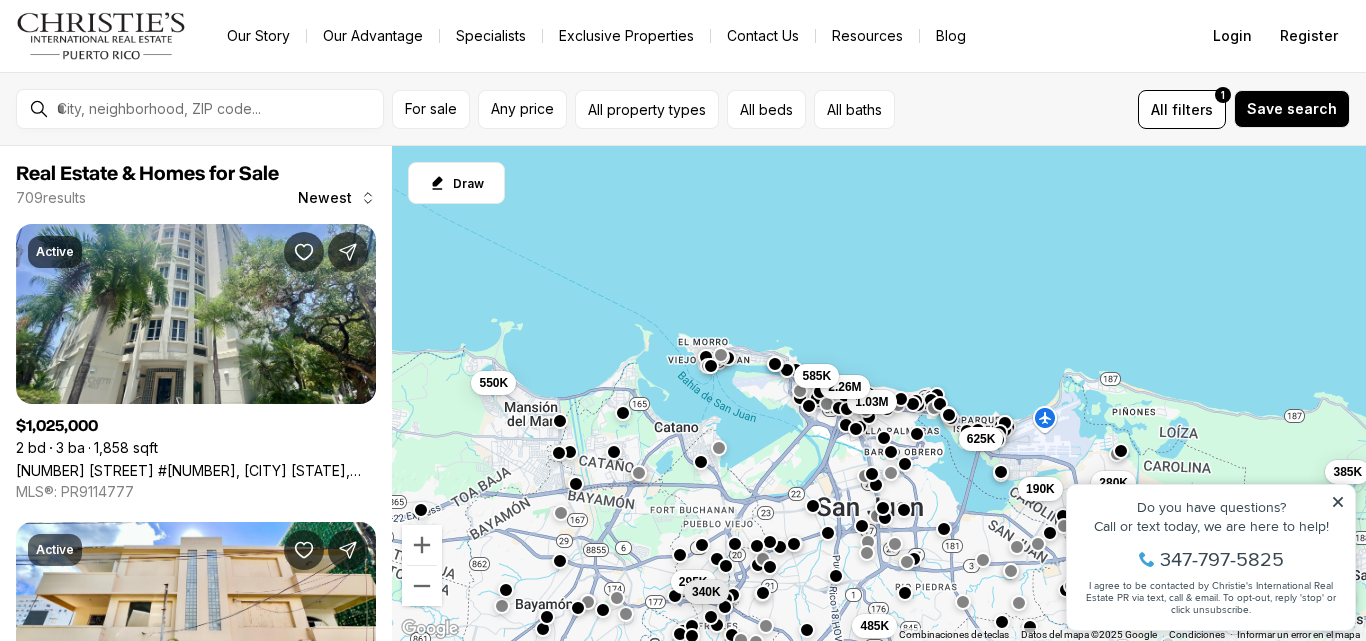click 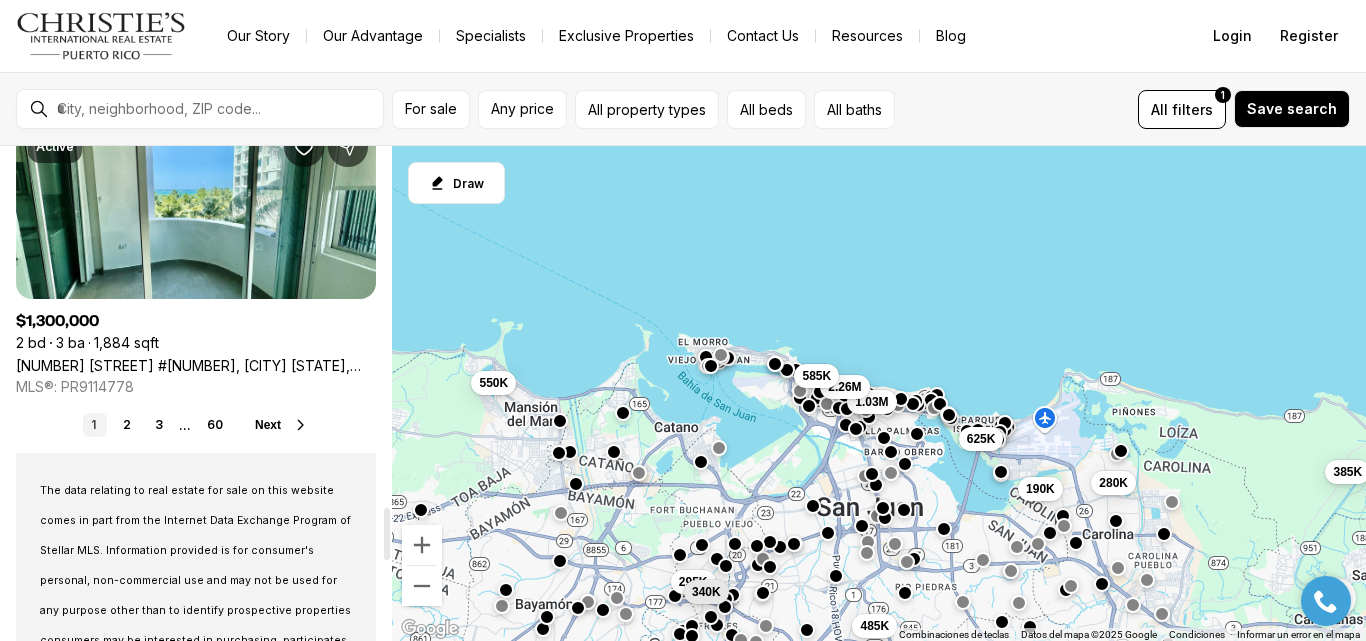 scroll, scrollTop: 3440, scrollLeft: 0, axis: vertical 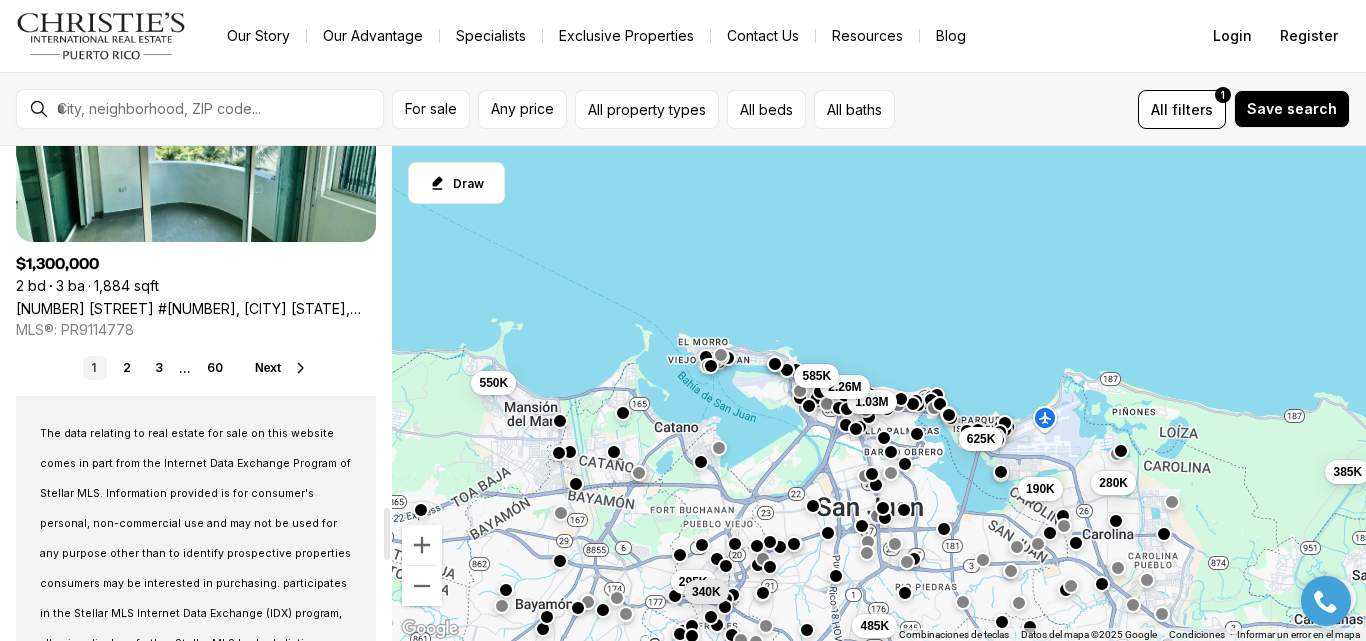 drag, startPoint x: 387, startPoint y: 181, endPoint x: 370, endPoint y: 541, distance: 360.40115 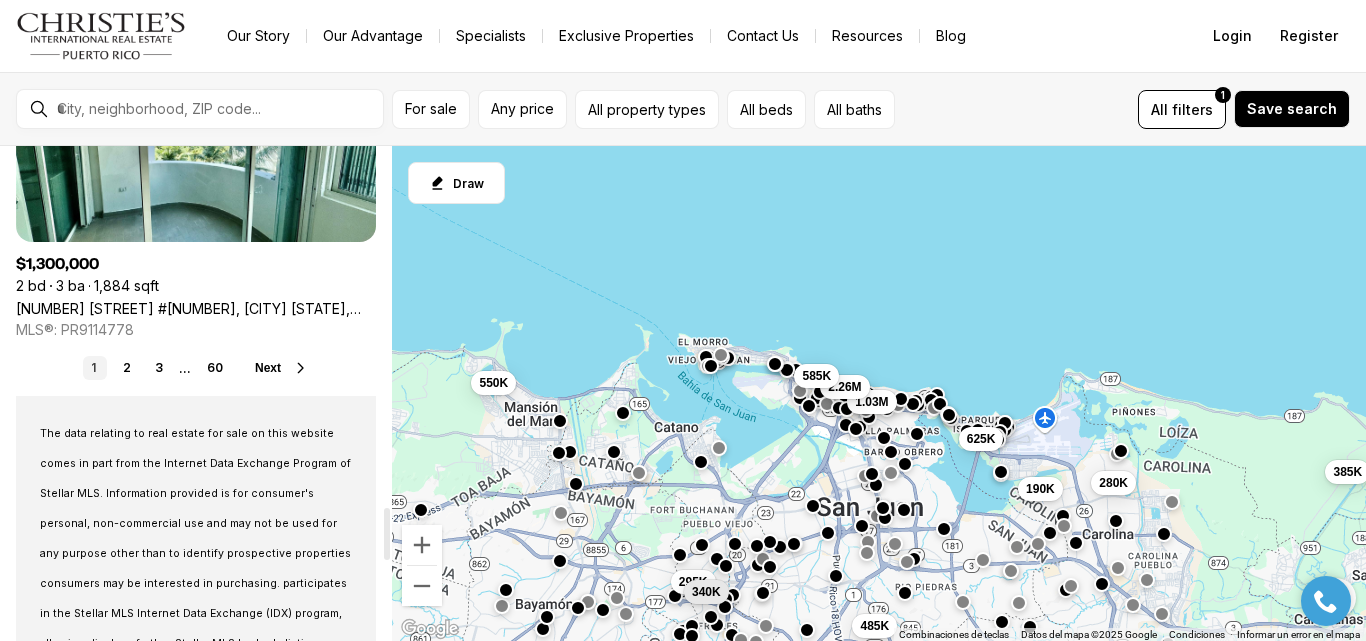 click on "Next" at bounding box center [268, 368] 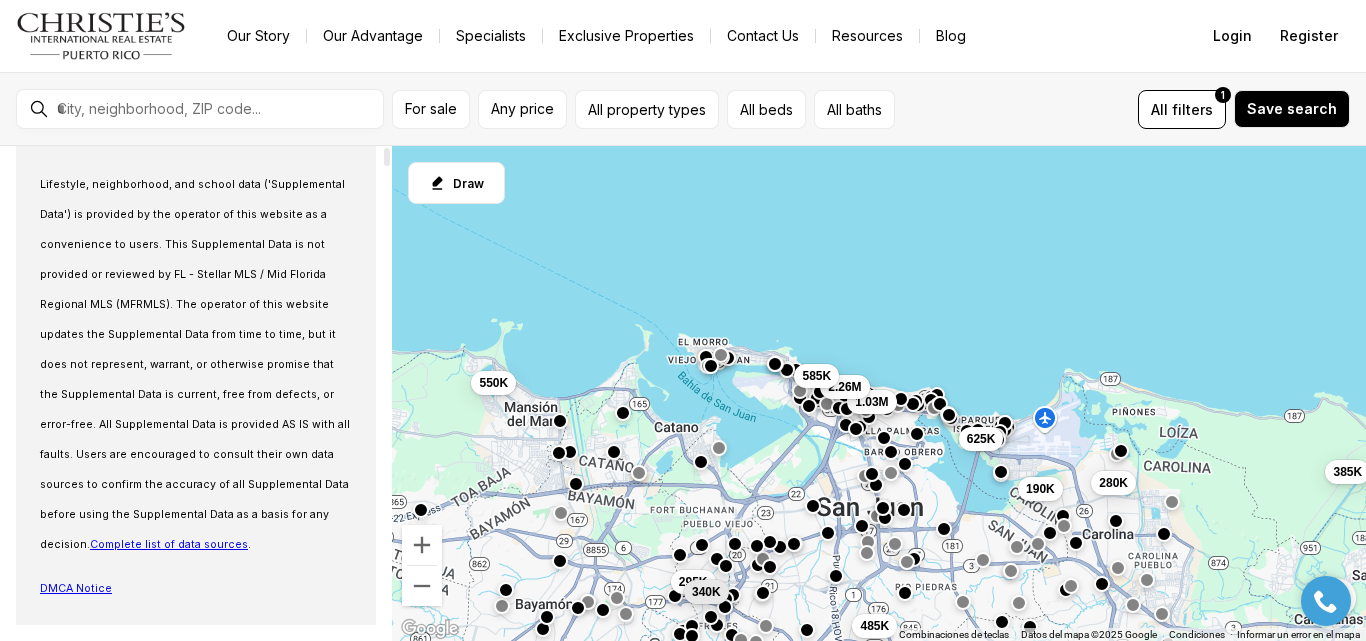 scroll, scrollTop: 0, scrollLeft: 0, axis: both 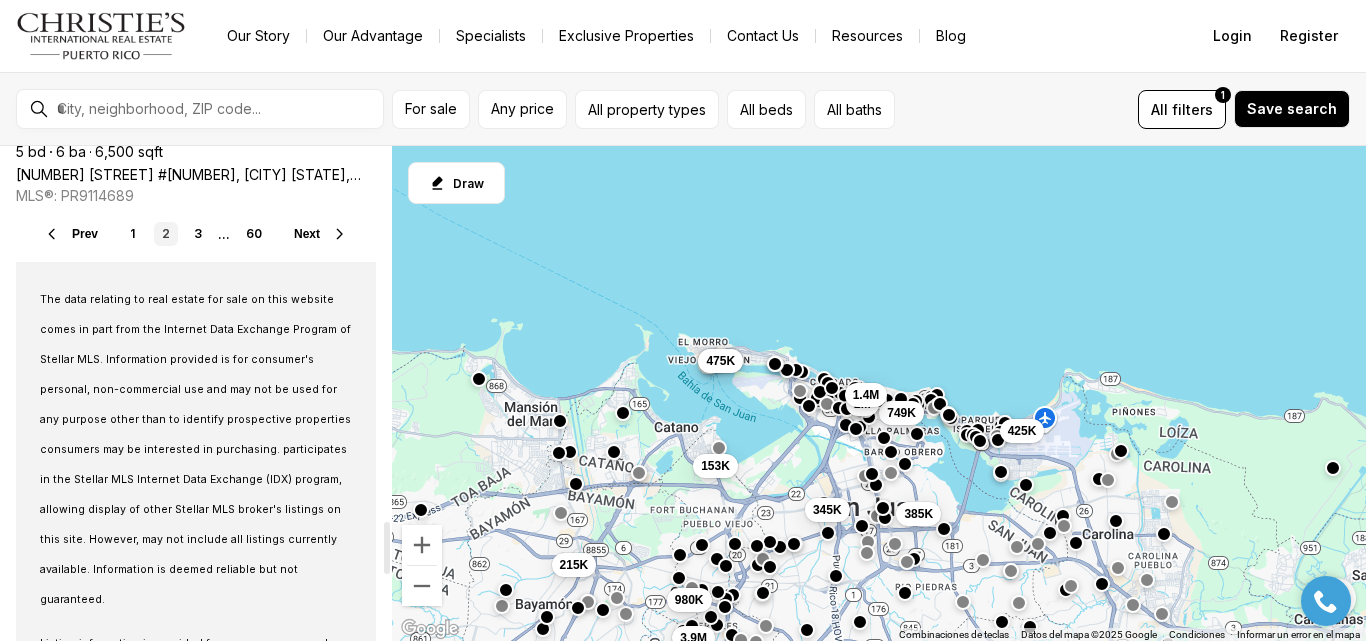 drag, startPoint x: 386, startPoint y: 176, endPoint x: 387, endPoint y: 550, distance: 374.00134 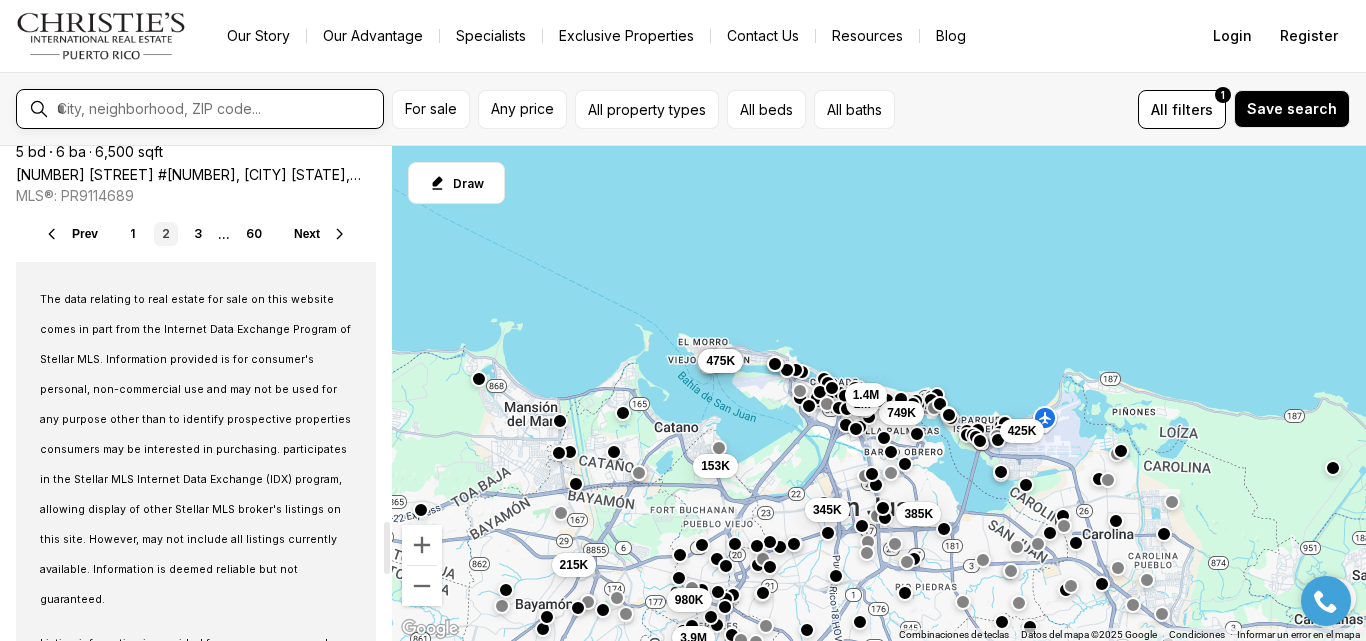 click at bounding box center (216, 109) 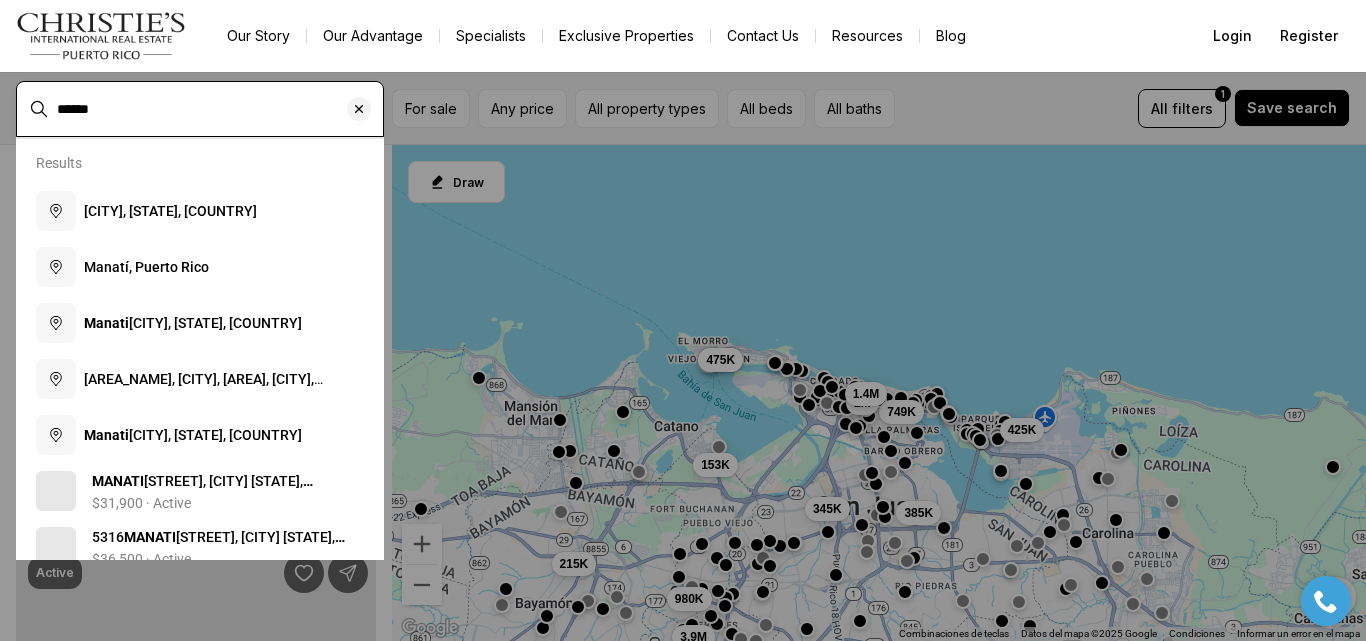 scroll, scrollTop: 0, scrollLeft: 0, axis: both 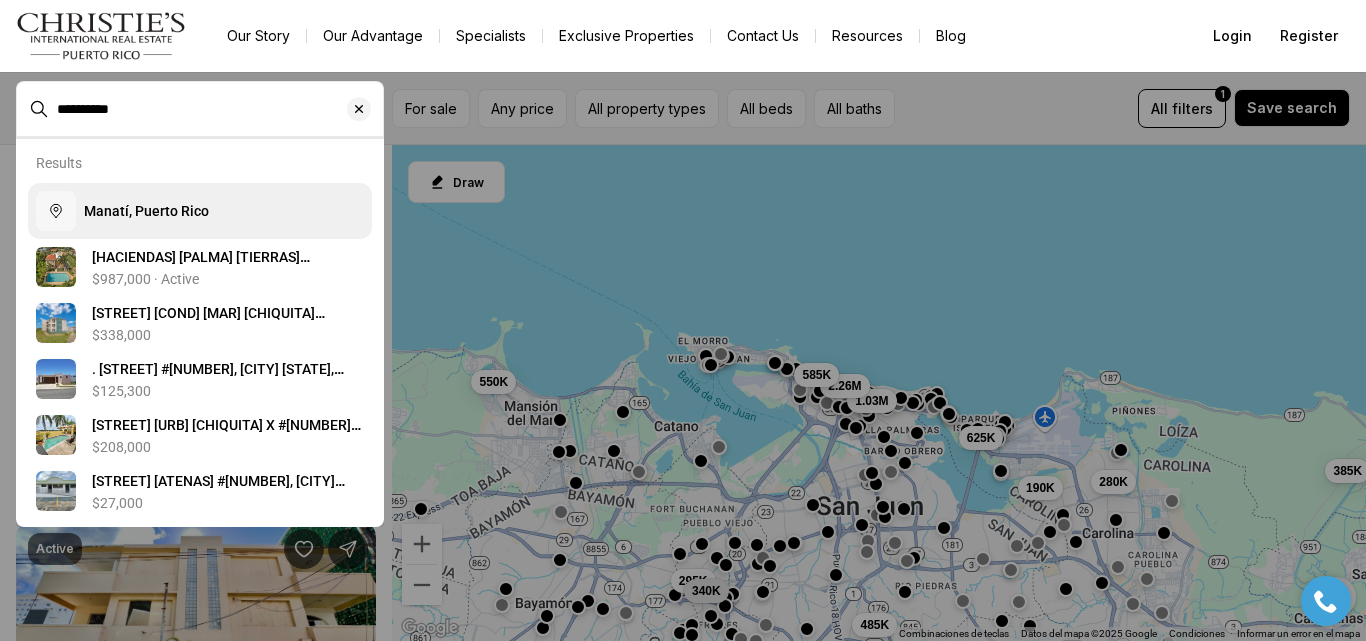 click on "Manatí, Puerto Rico" at bounding box center (146, 211) 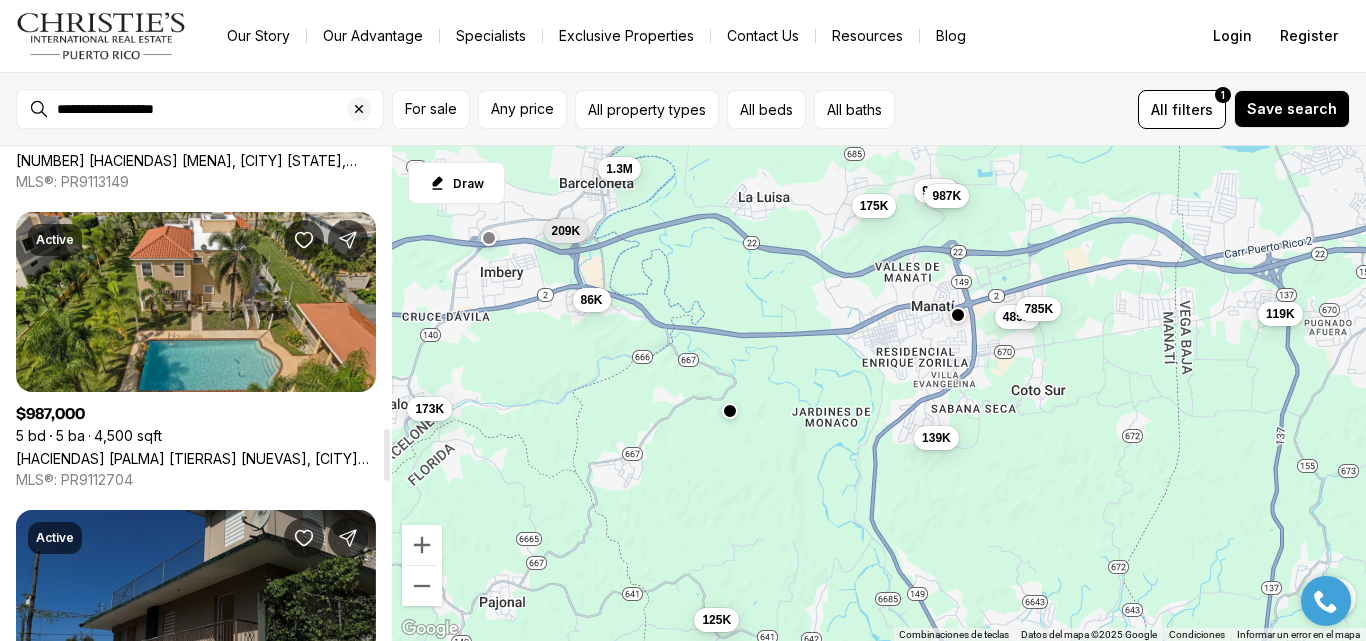 scroll, scrollTop: 2737, scrollLeft: 0, axis: vertical 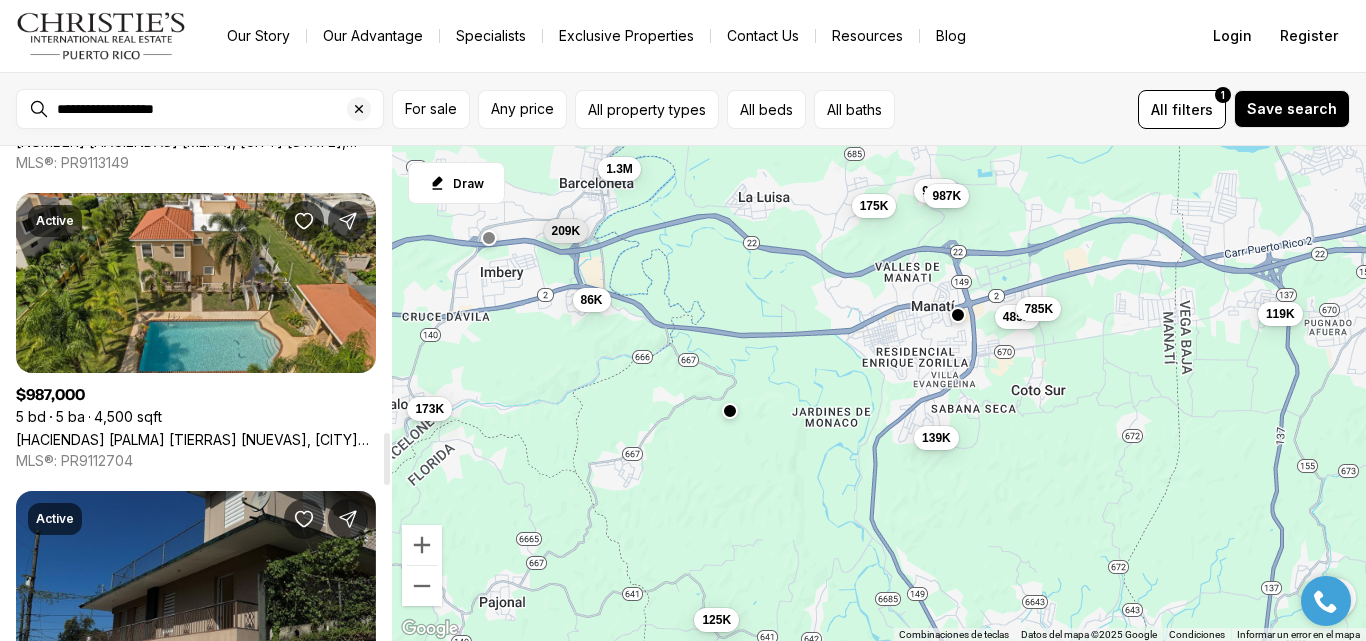 drag, startPoint x: 388, startPoint y: 149, endPoint x: 377, endPoint y: 440, distance: 291.20782 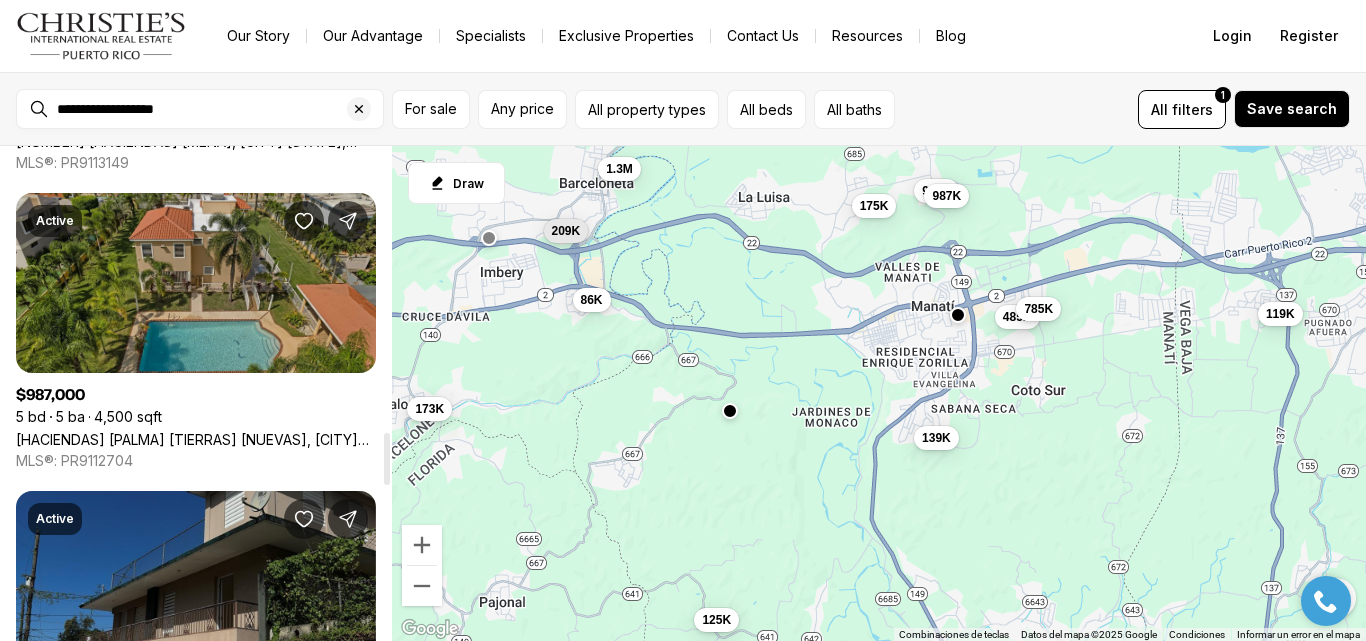 click on "[HACIENDAS] [PALMA] [TIERRAS] [NUEVAS], [CITY] [STATE], [POSTAL_CODE]" at bounding box center (196, 439) 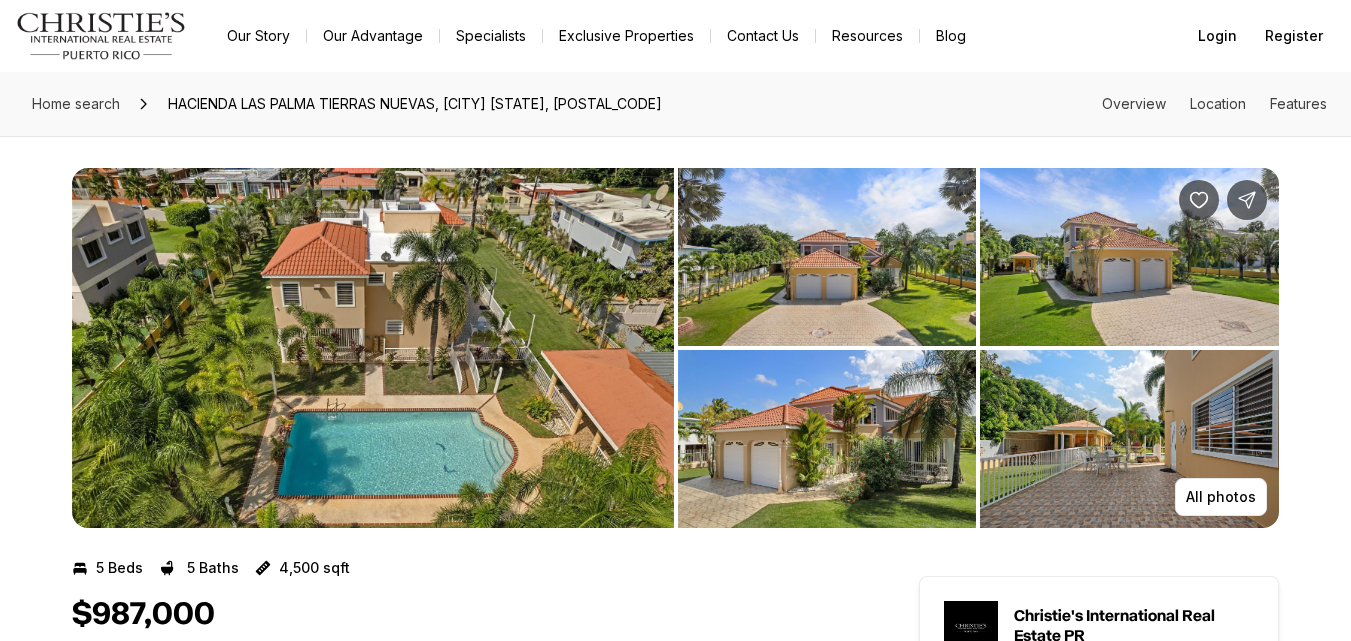 scroll, scrollTop: 0, scrollLeft: 0, axis: both 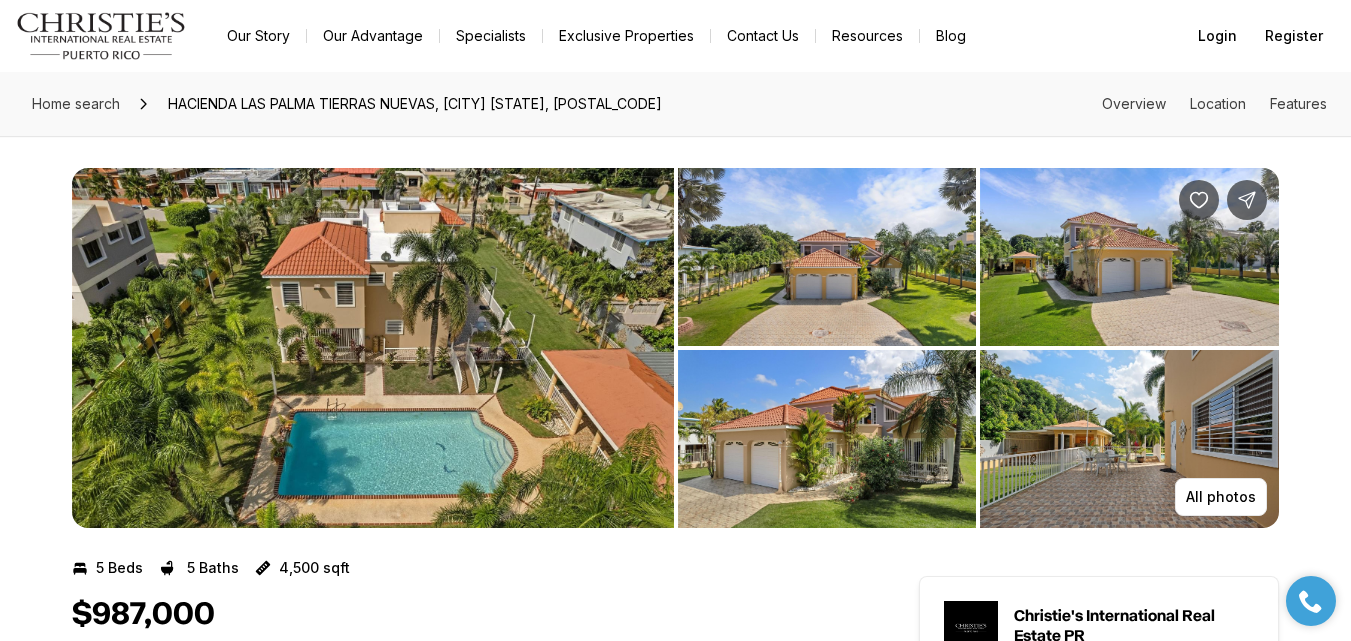 click at bounding box center [827, 257] 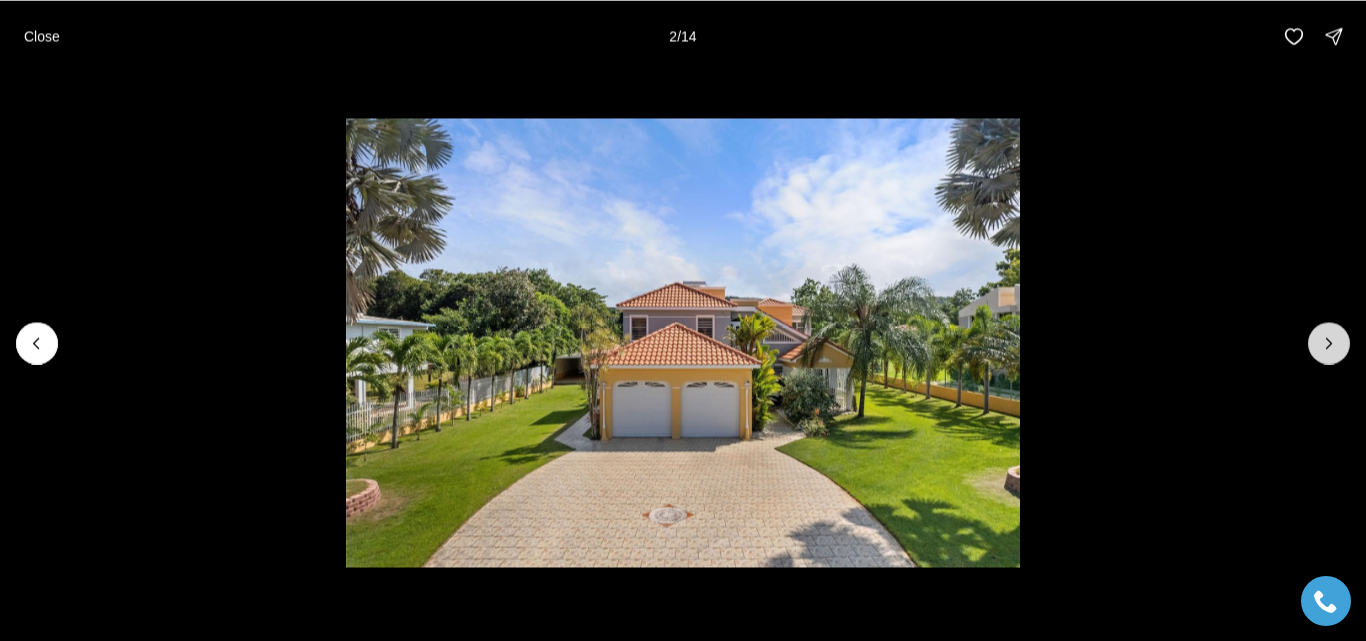 click 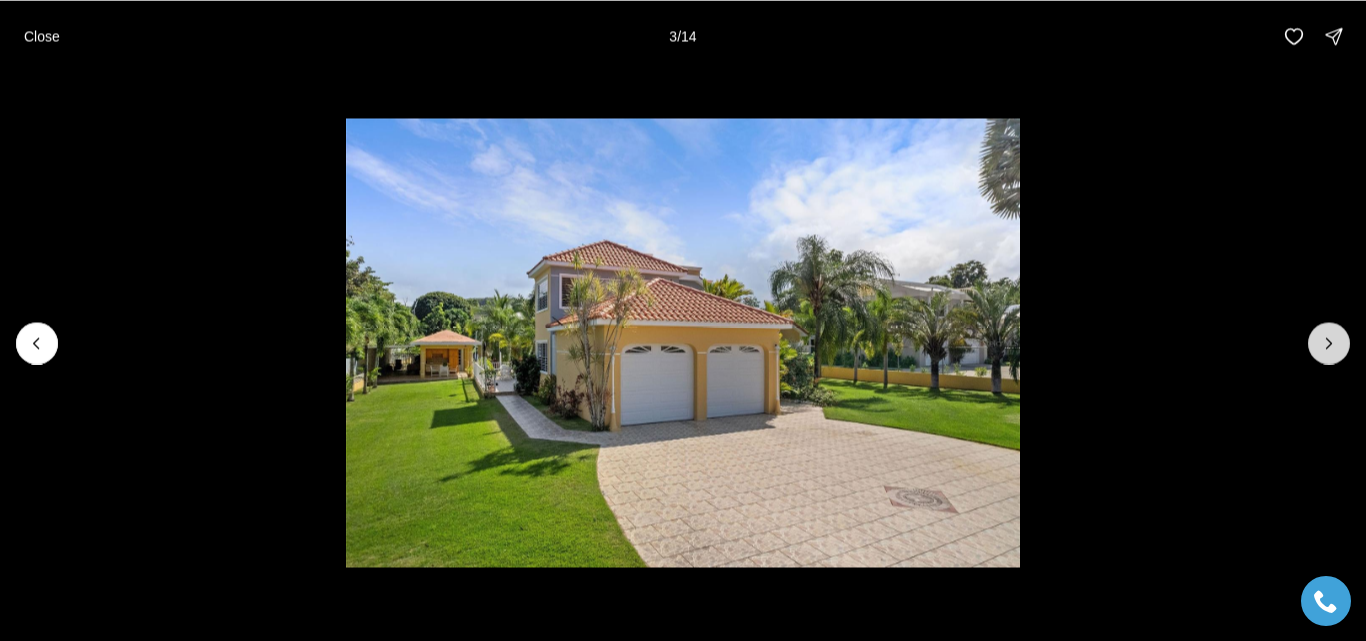 click 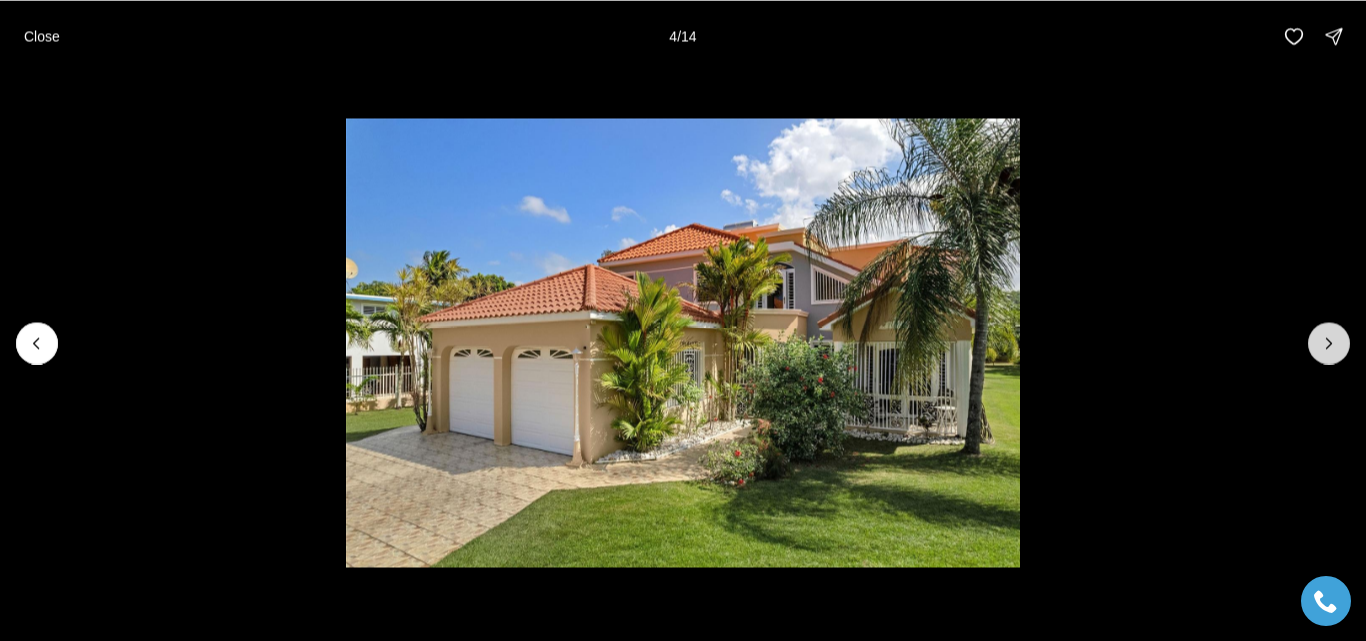 click 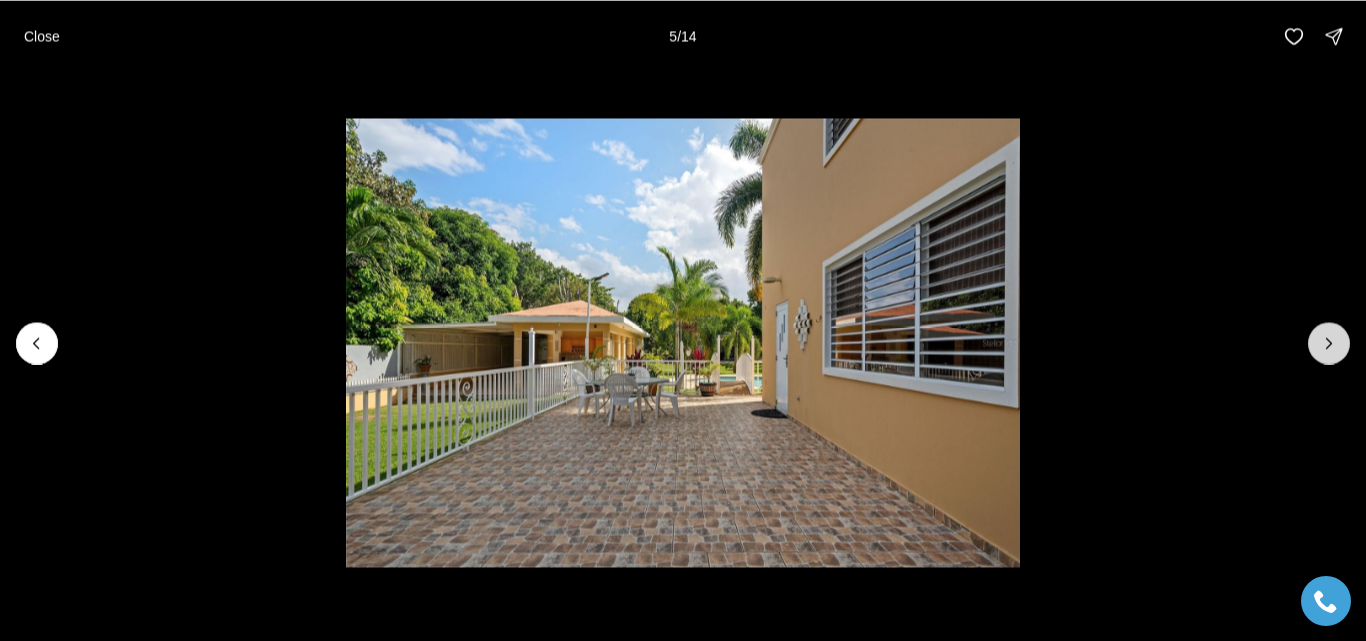 click 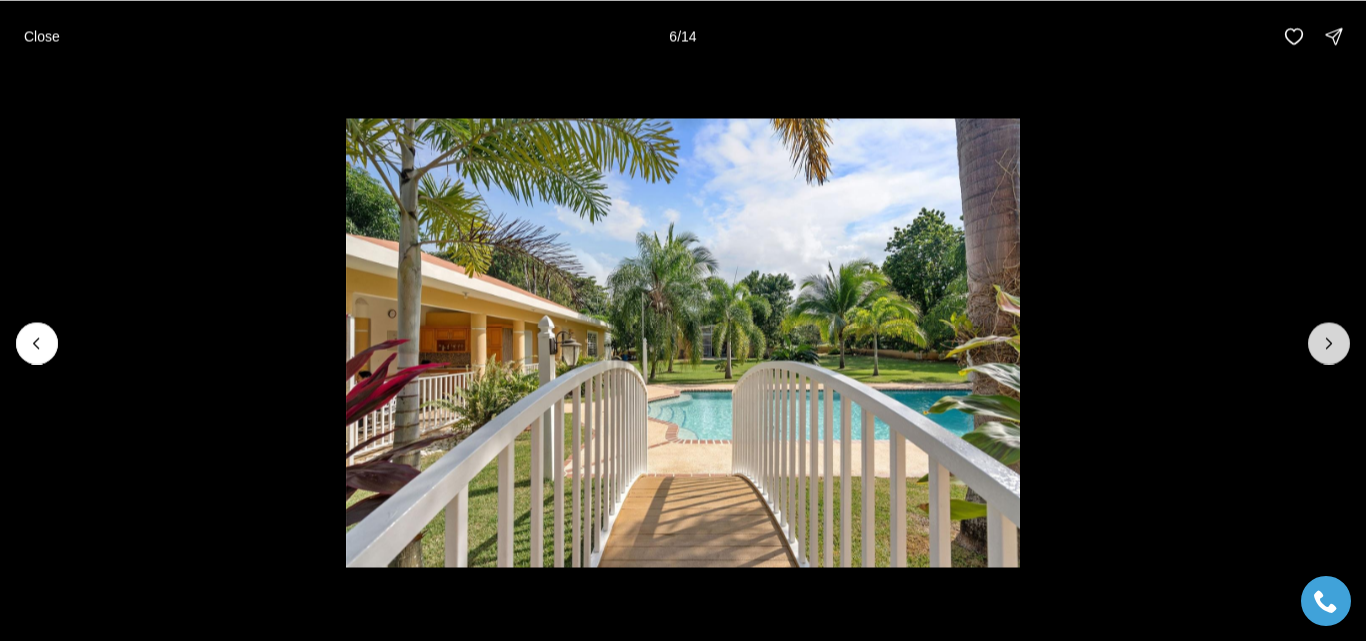 click 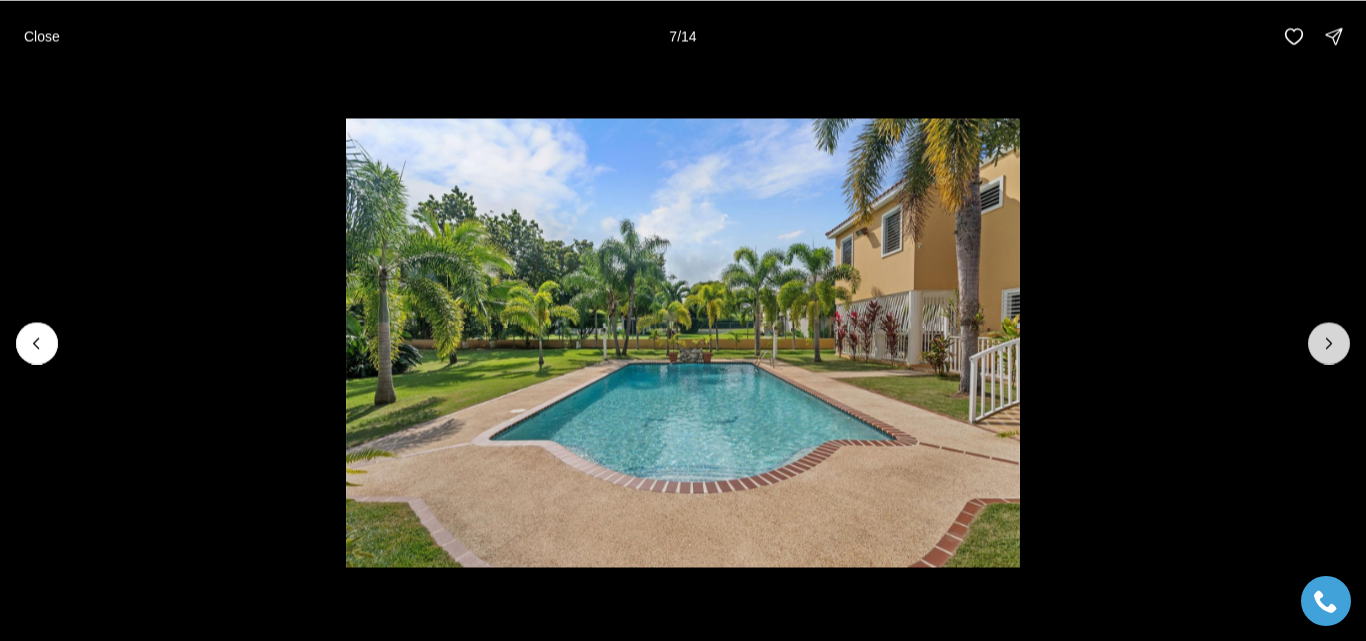 click 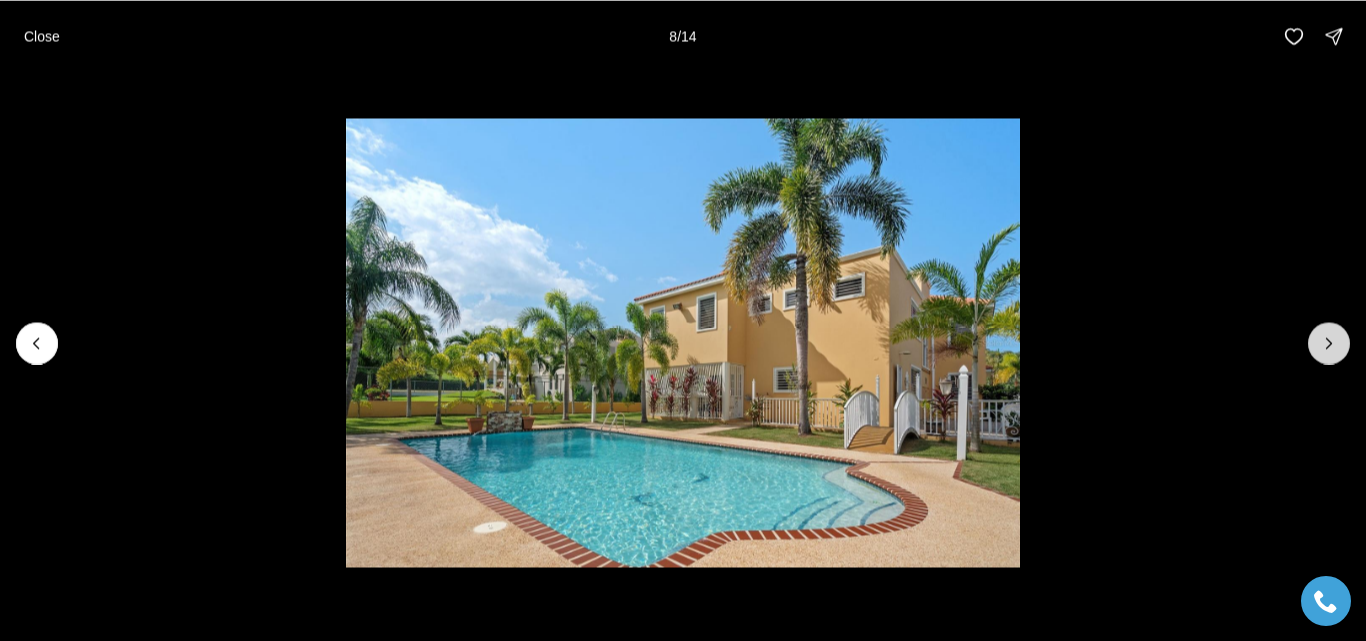 click 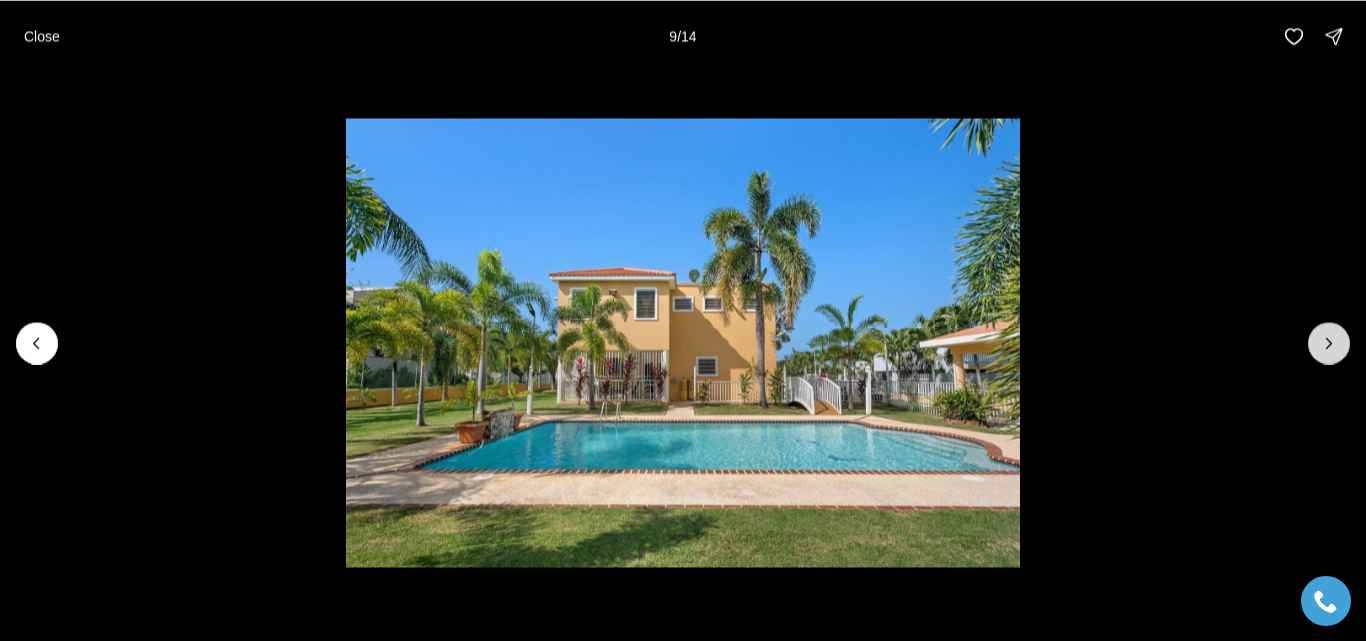 click at bounding box center [1329, 343] 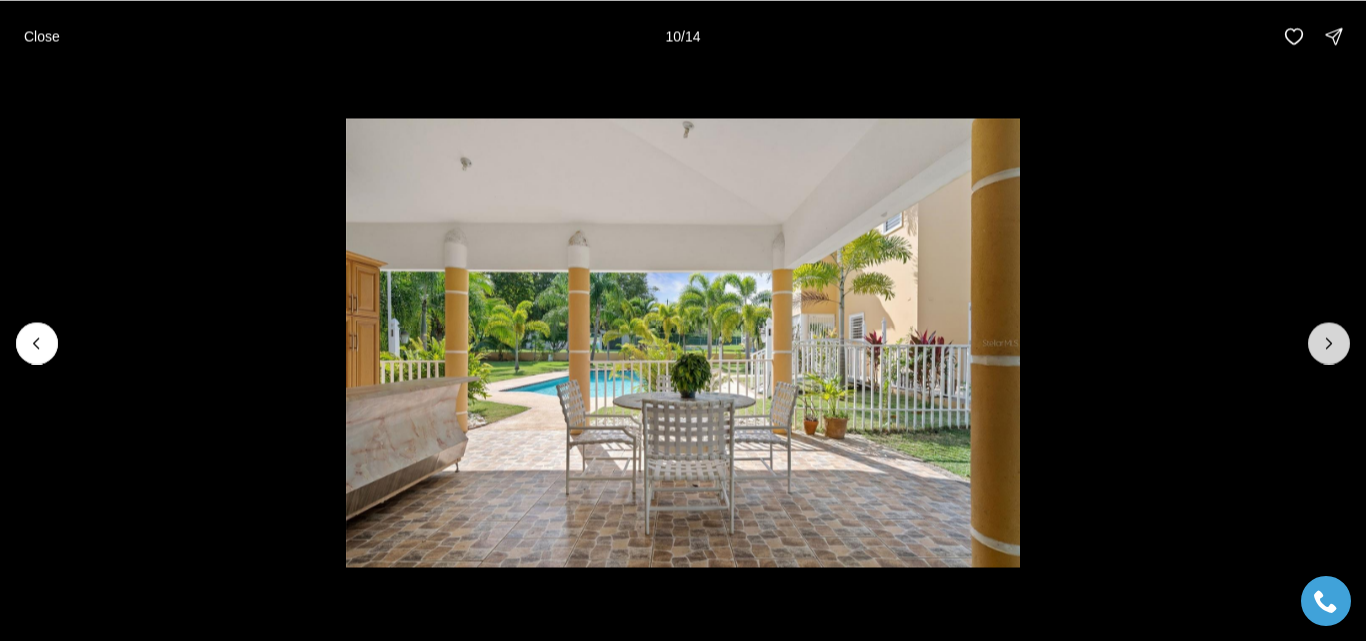 click at bounding box center [1329, 343] 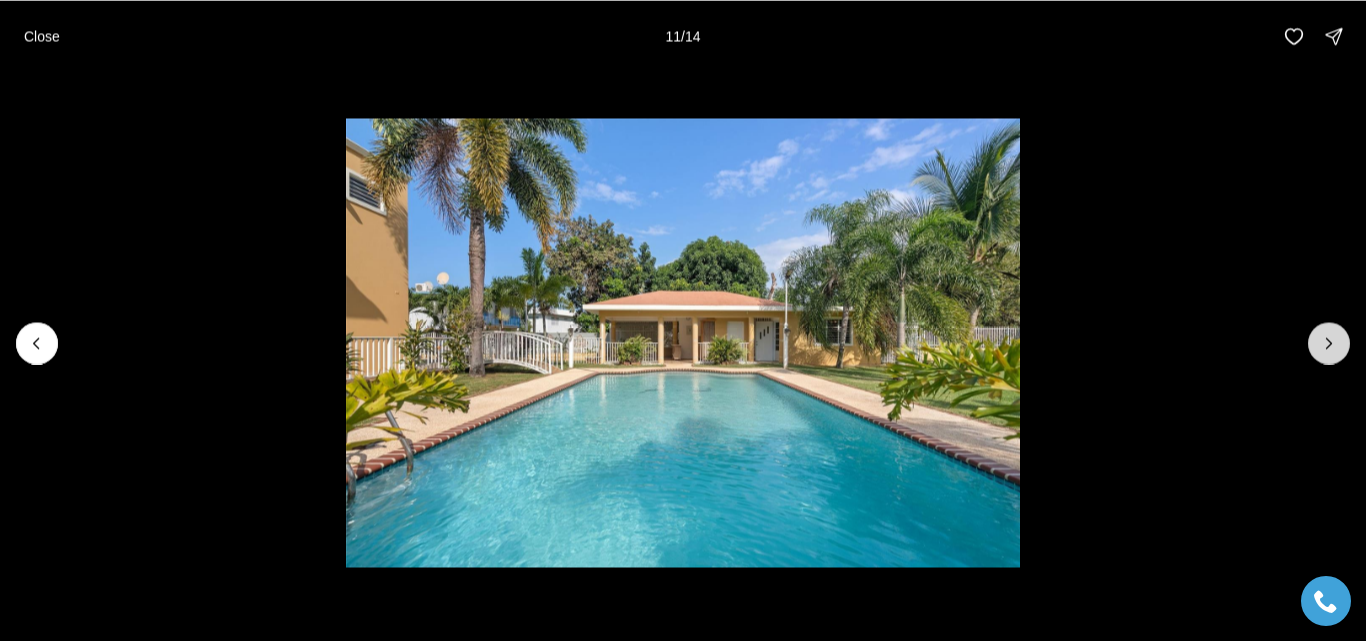 click 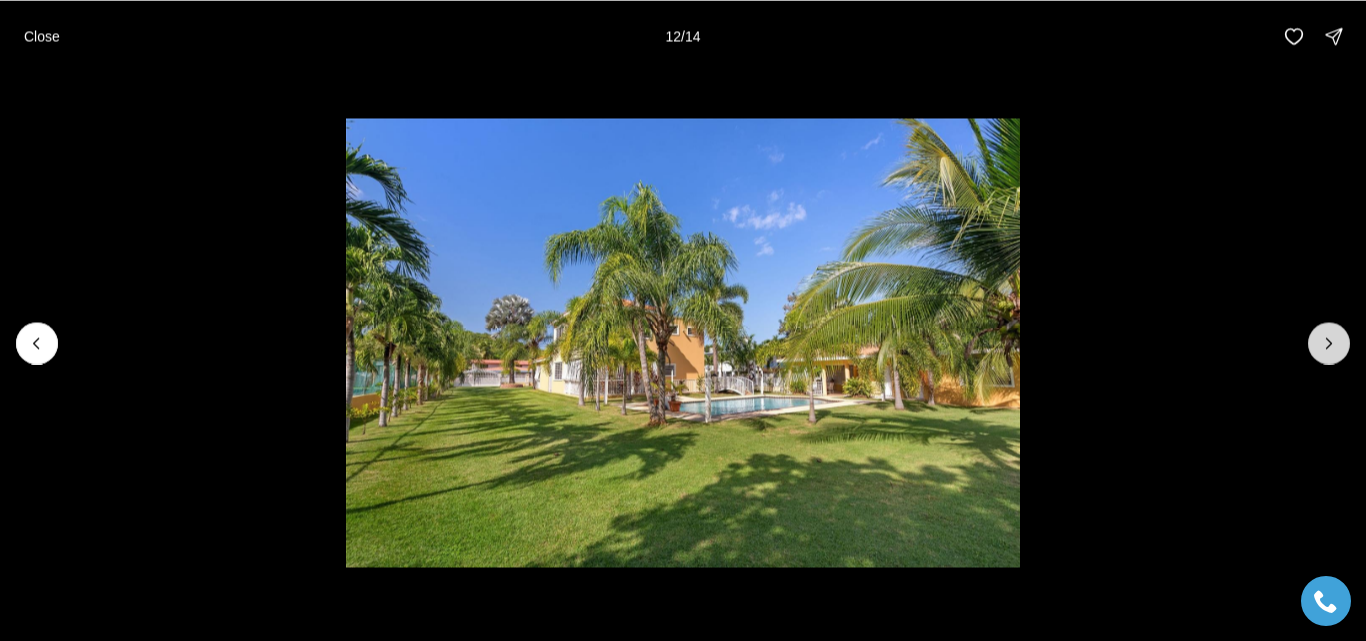 click 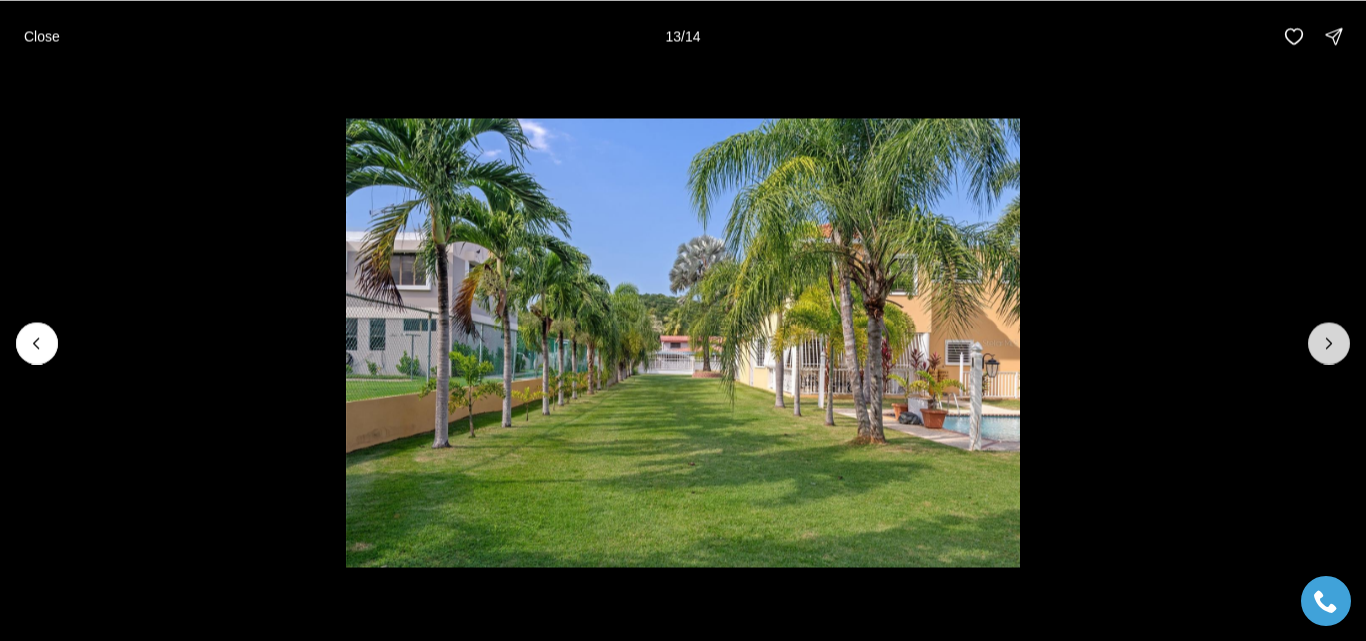 click 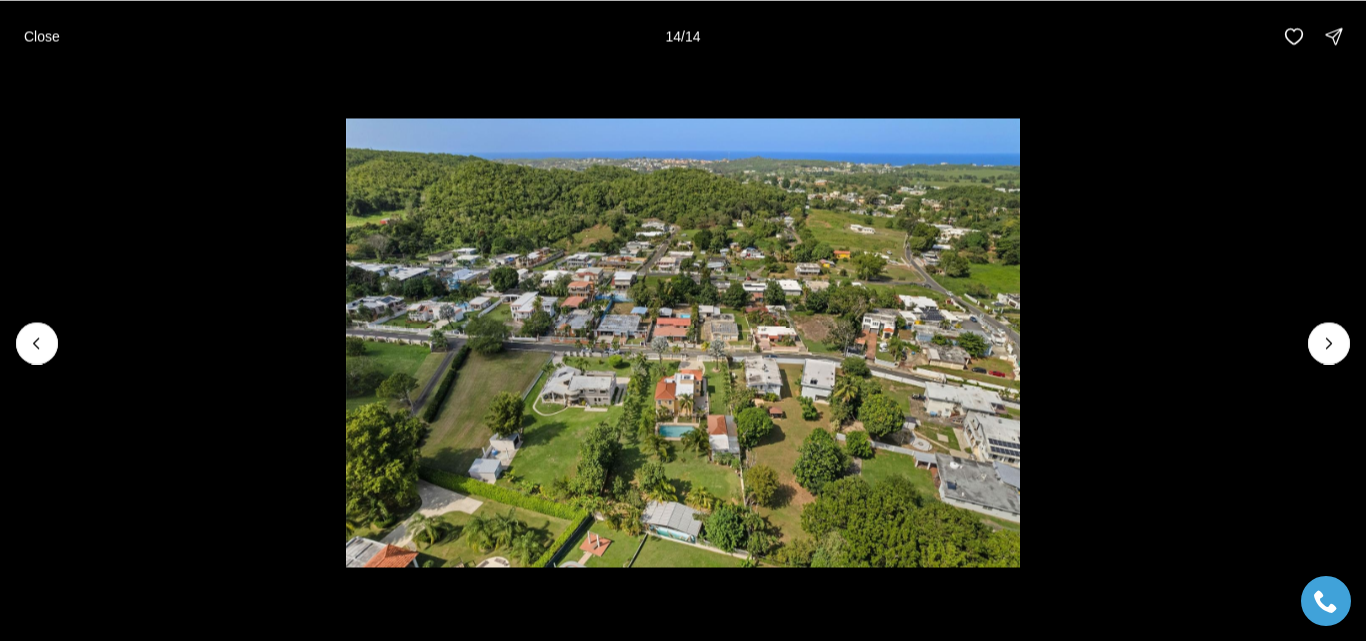 click at bounding box center (1329, 343) 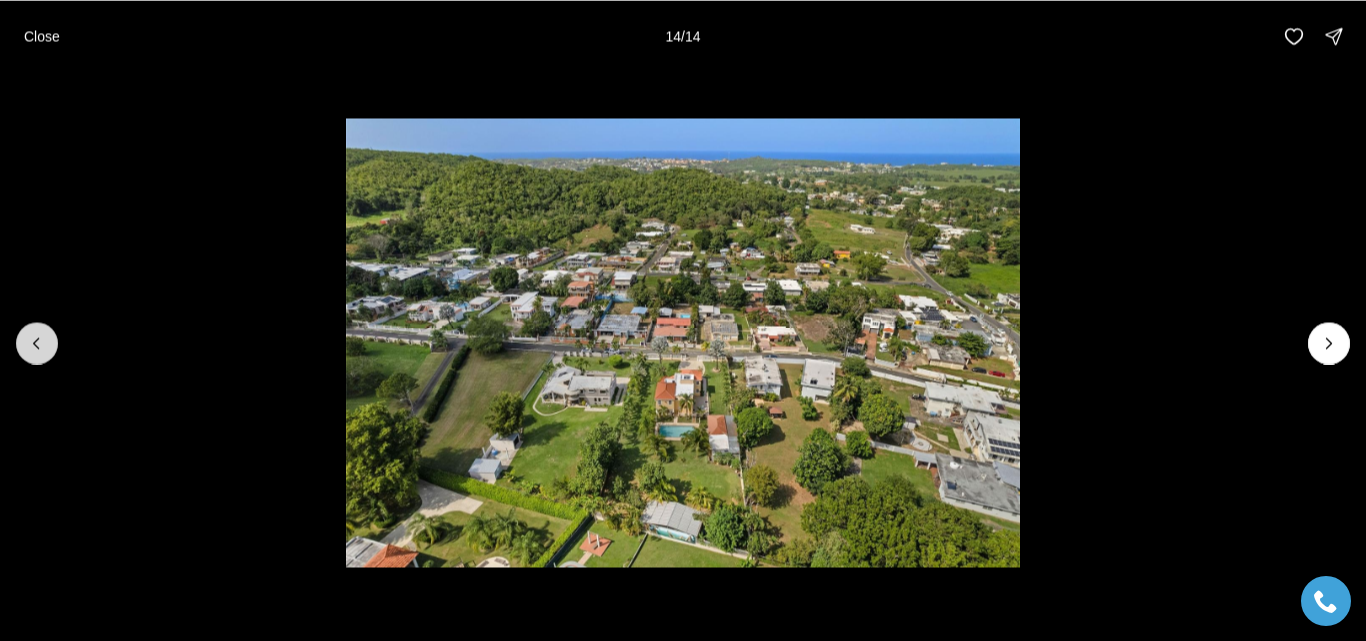 click 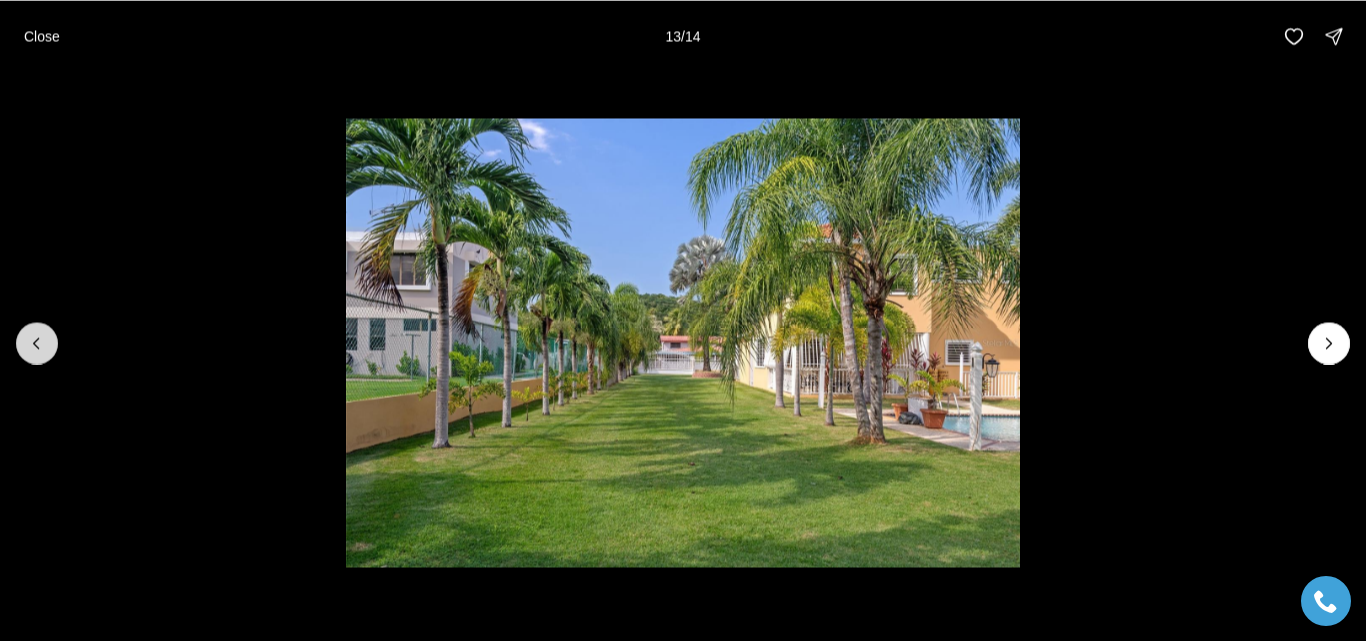 click 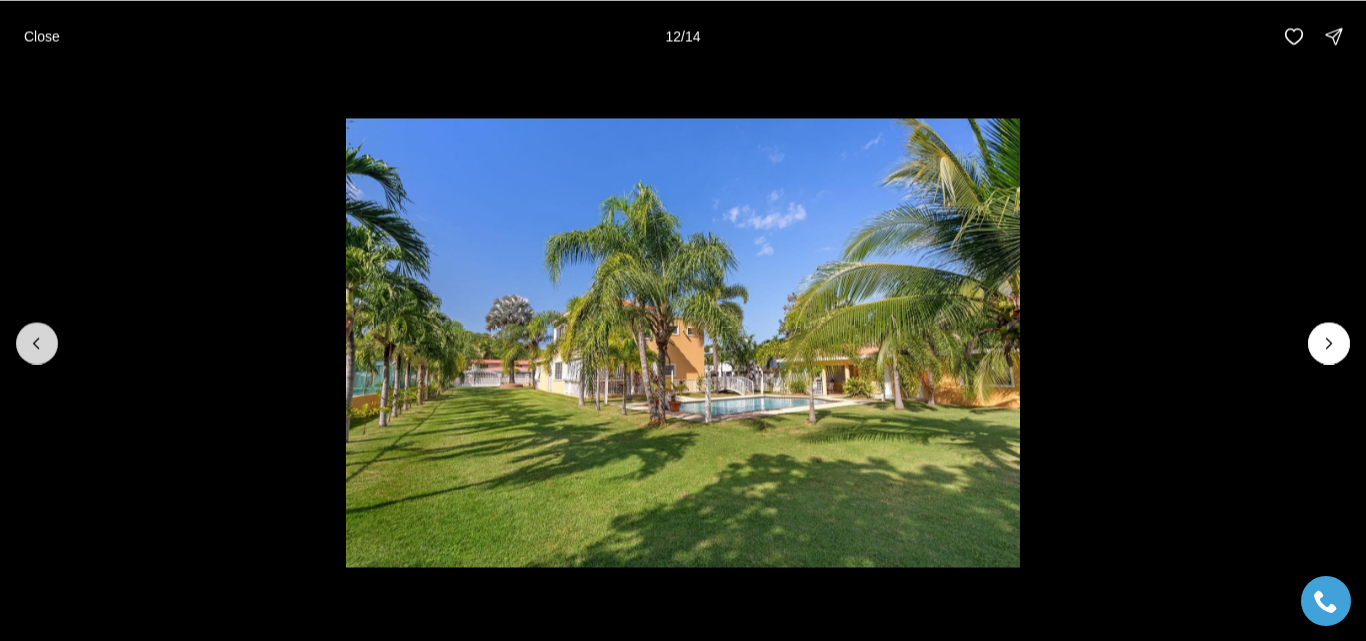 click 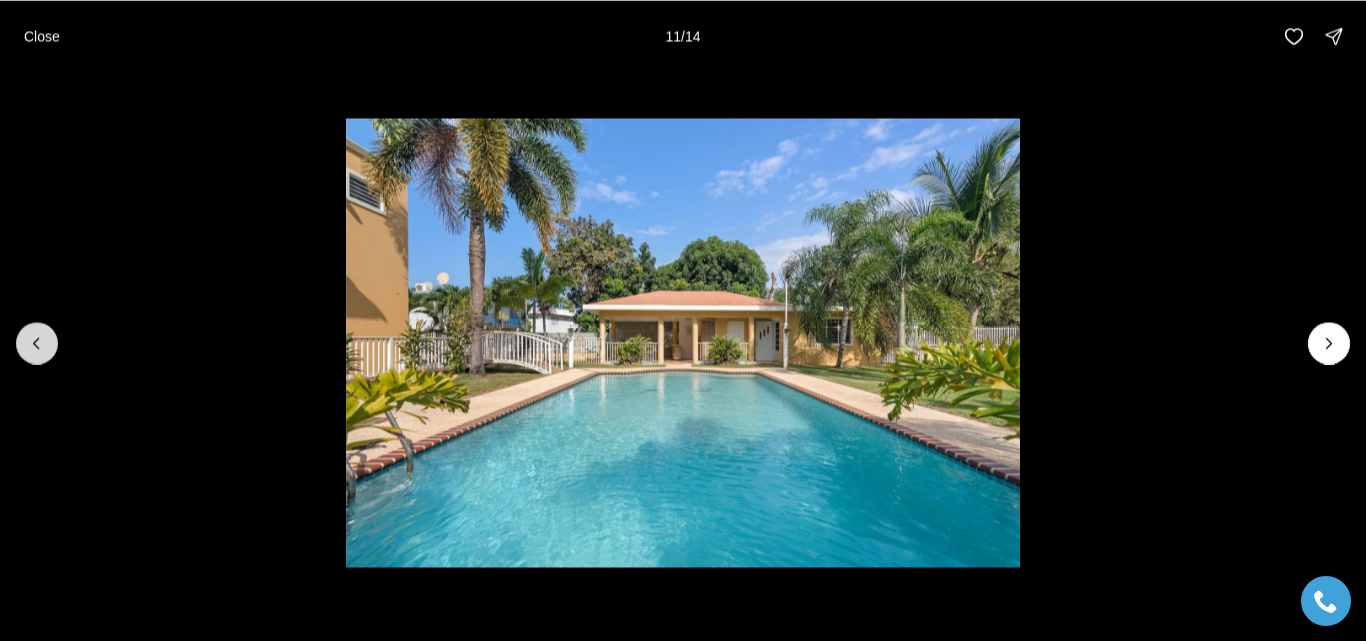 click 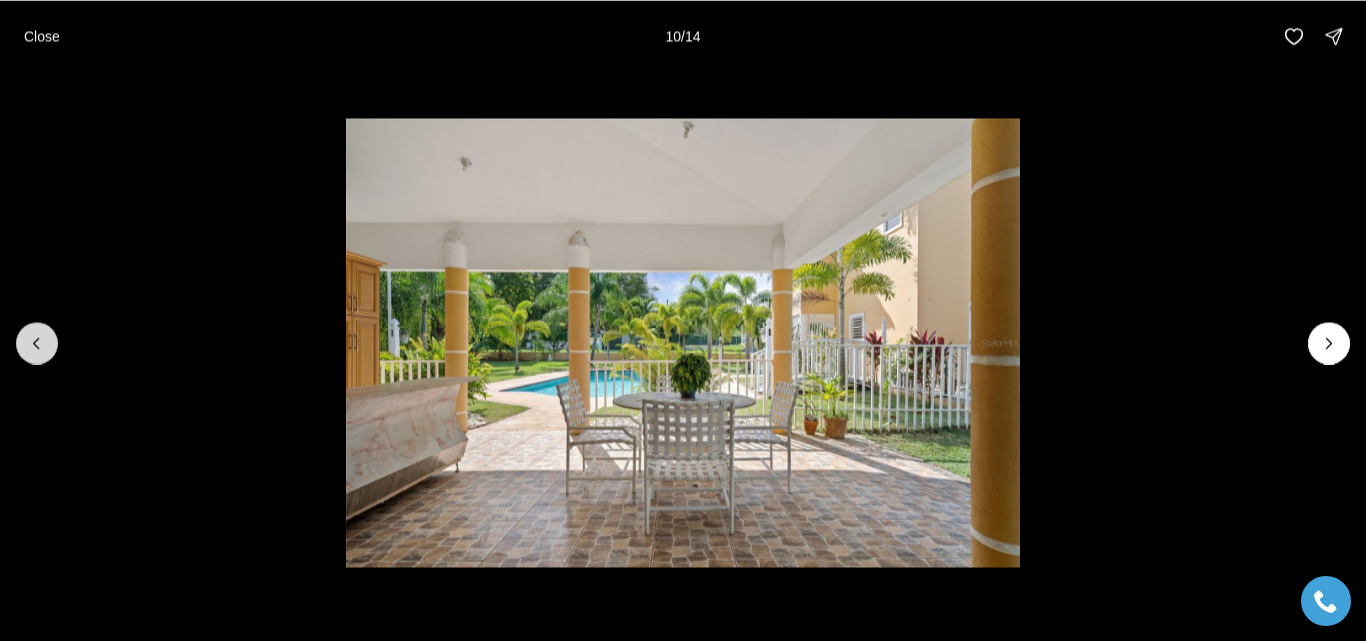 click 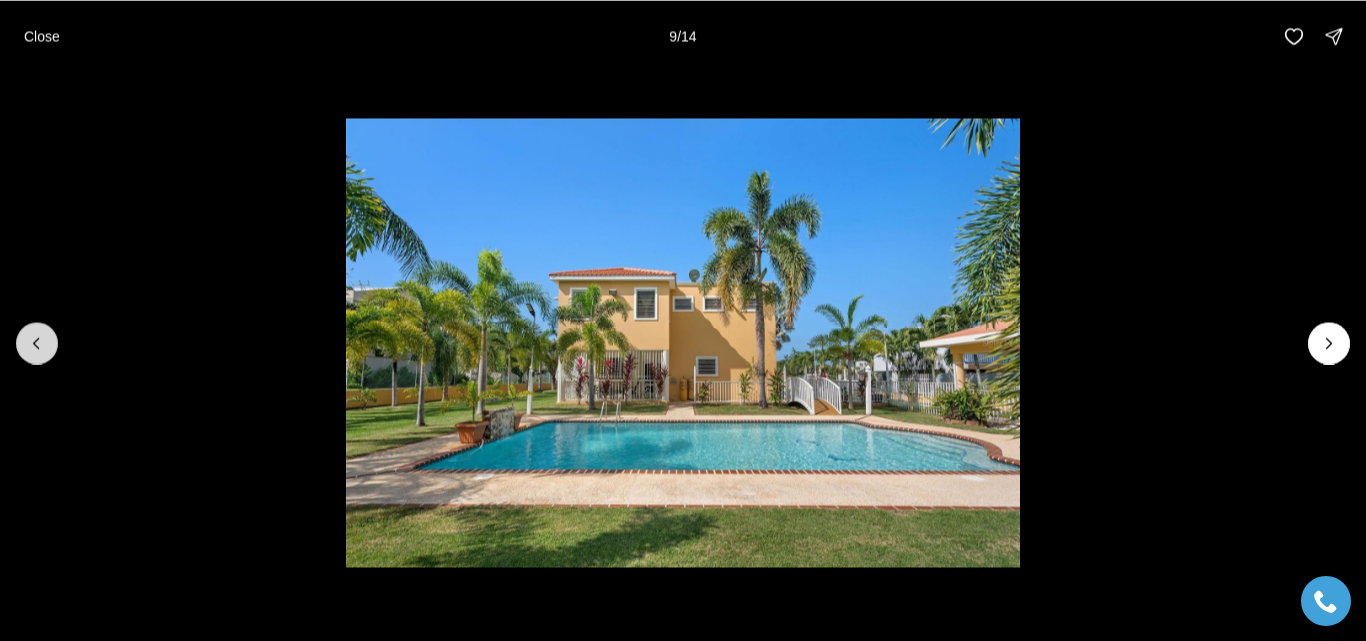 click 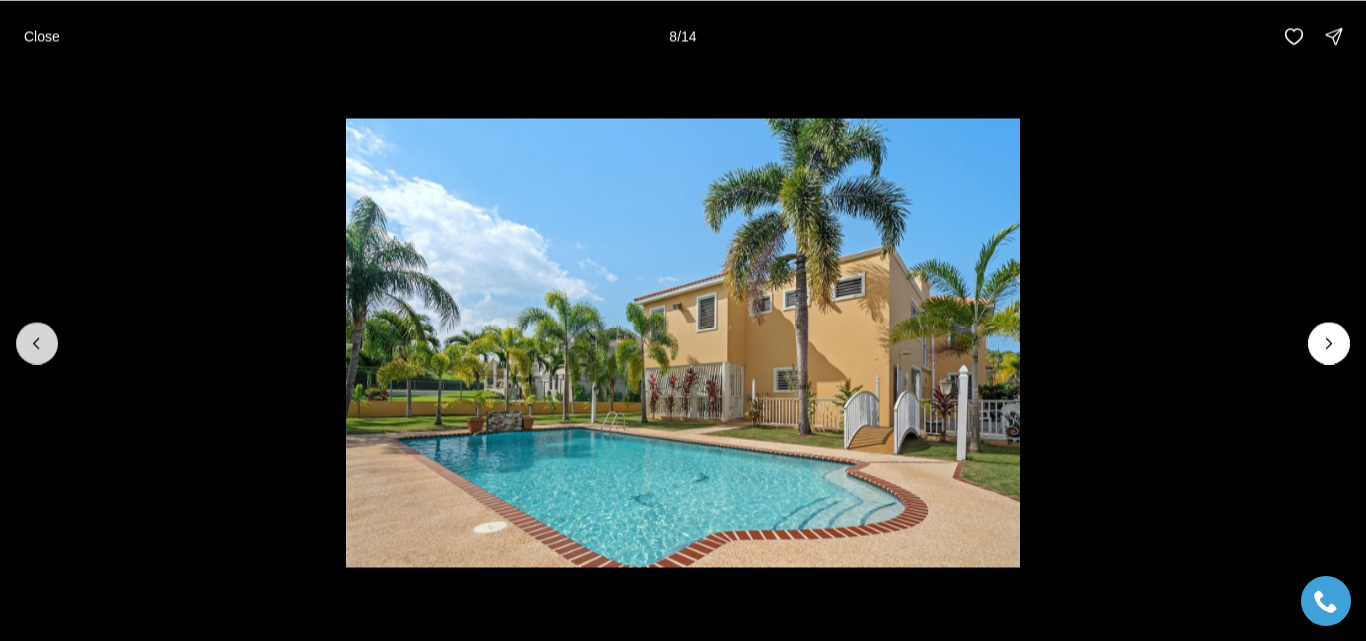 click 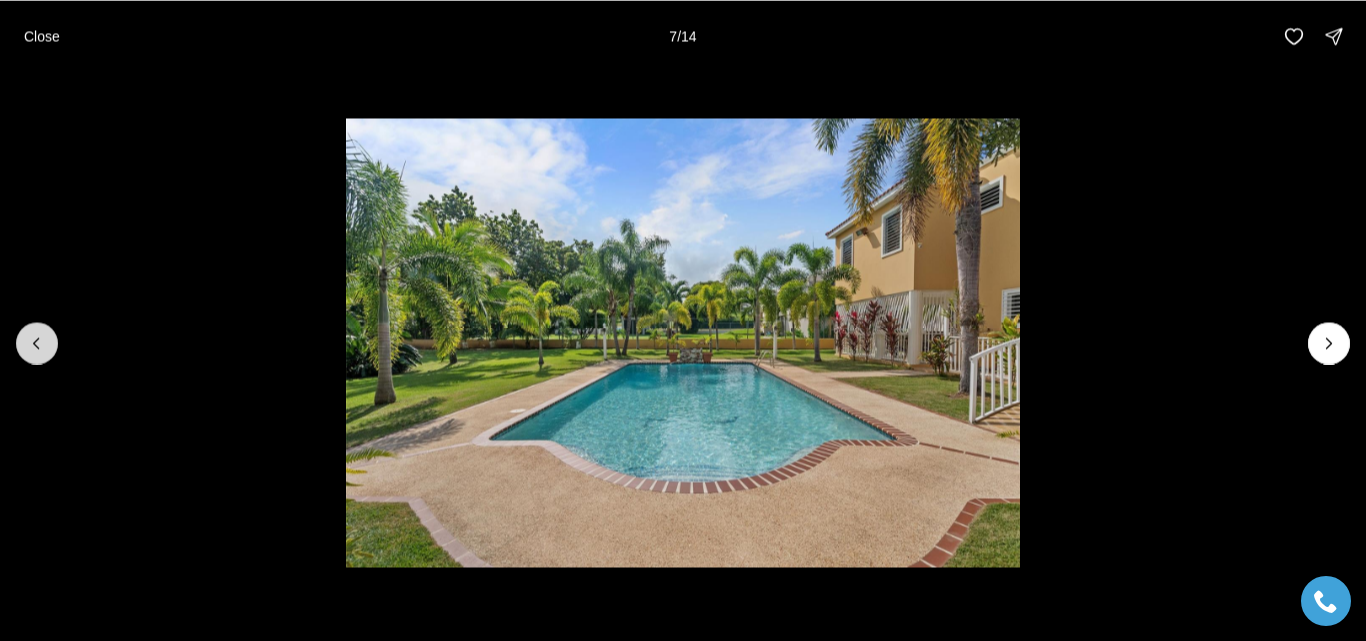 click 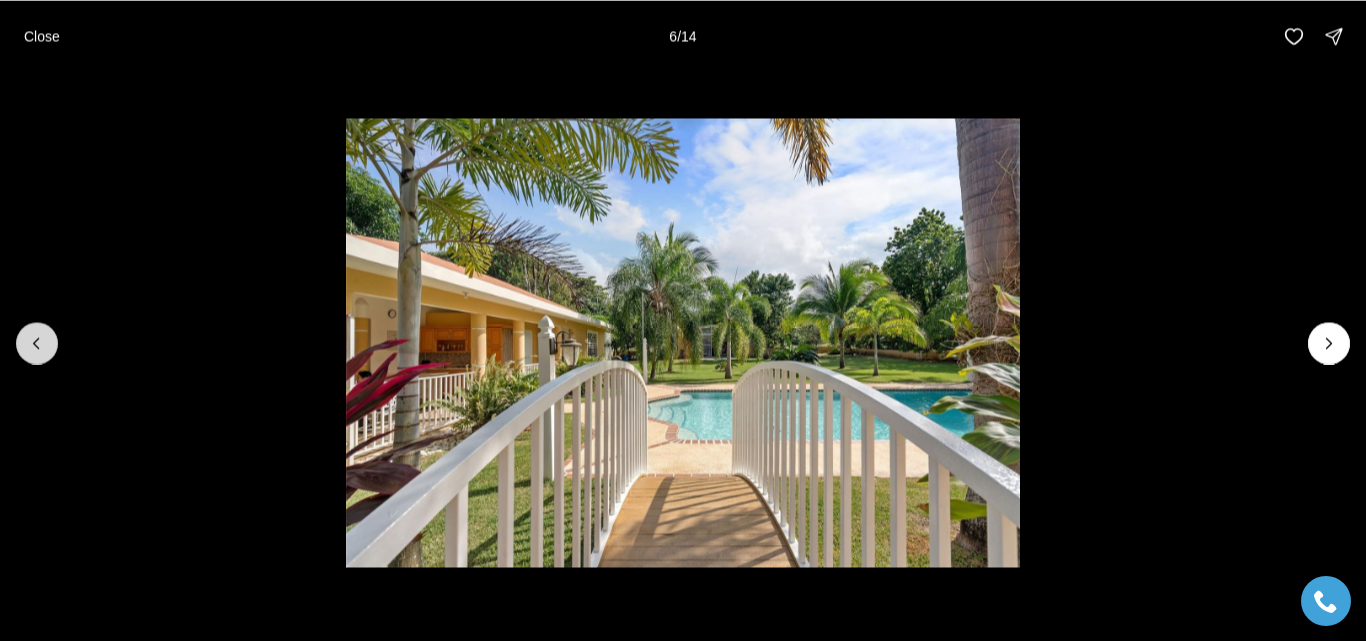 click 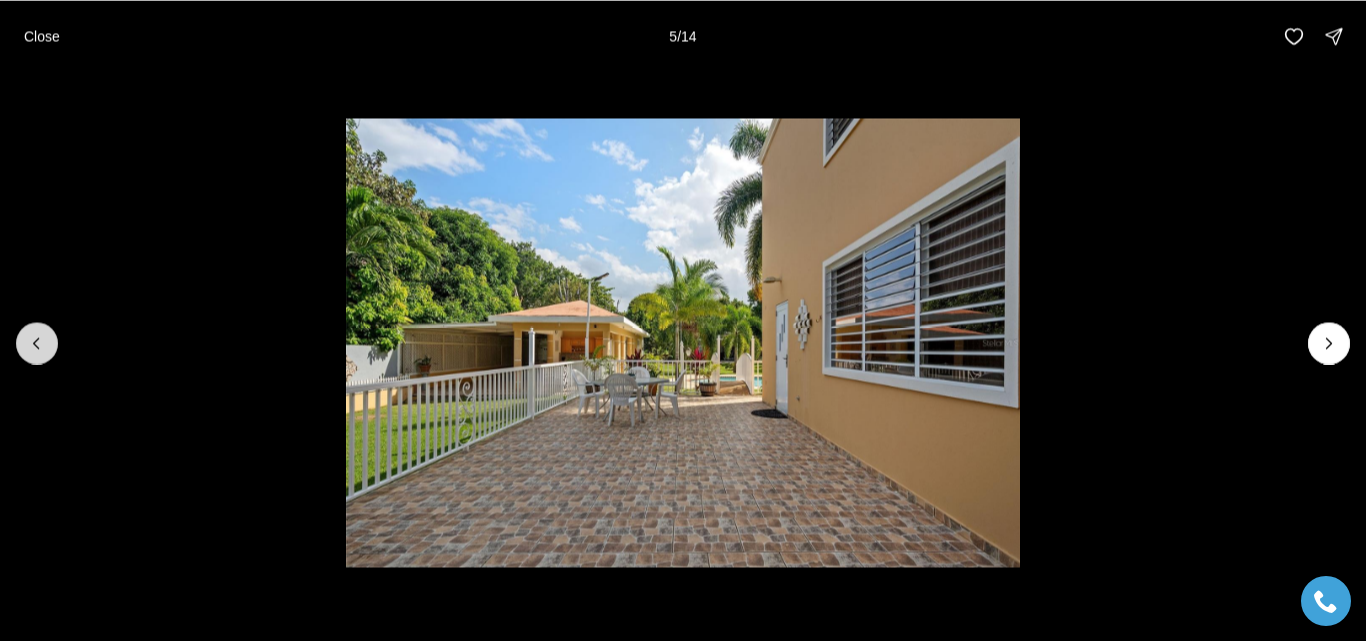 click 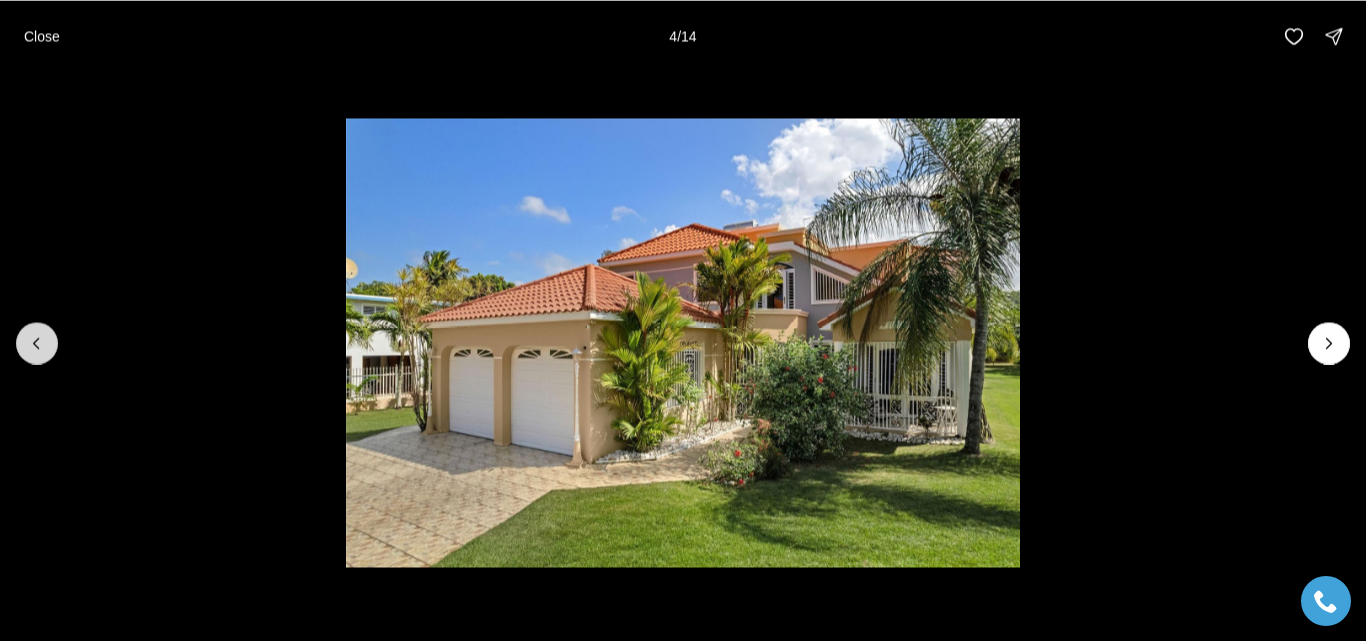click 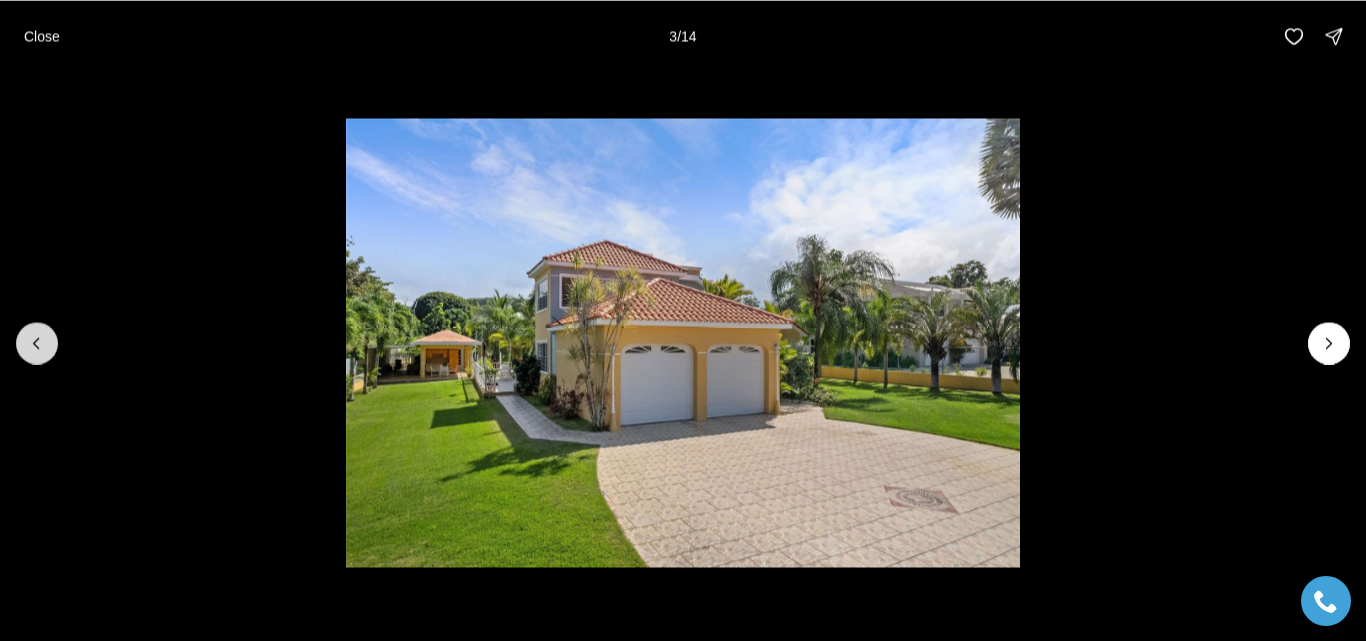 click 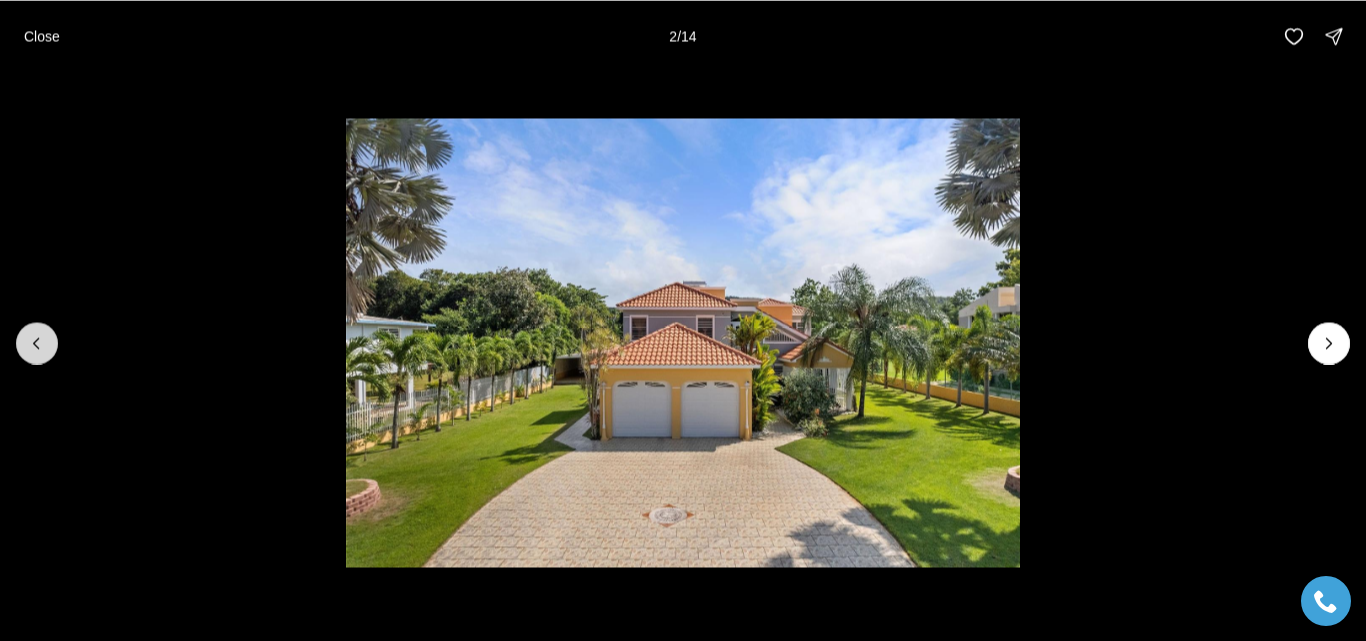 click at bounding box center (37, 343) 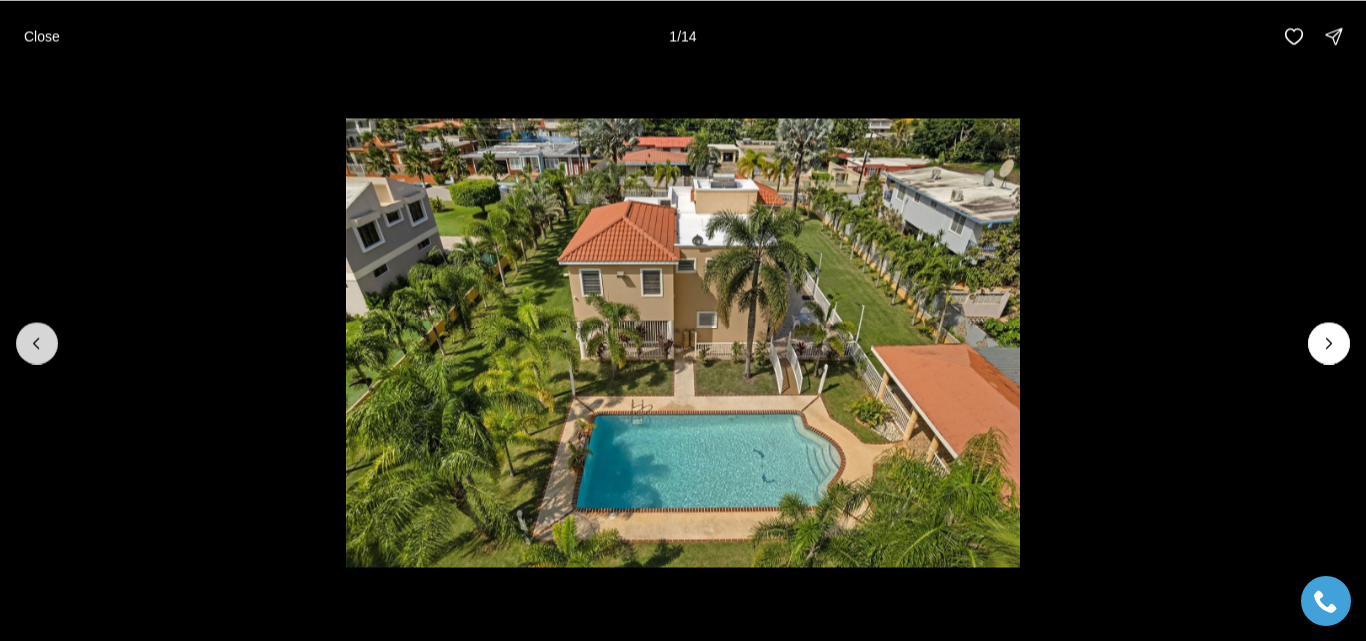 click at bounding box center [37, 343] 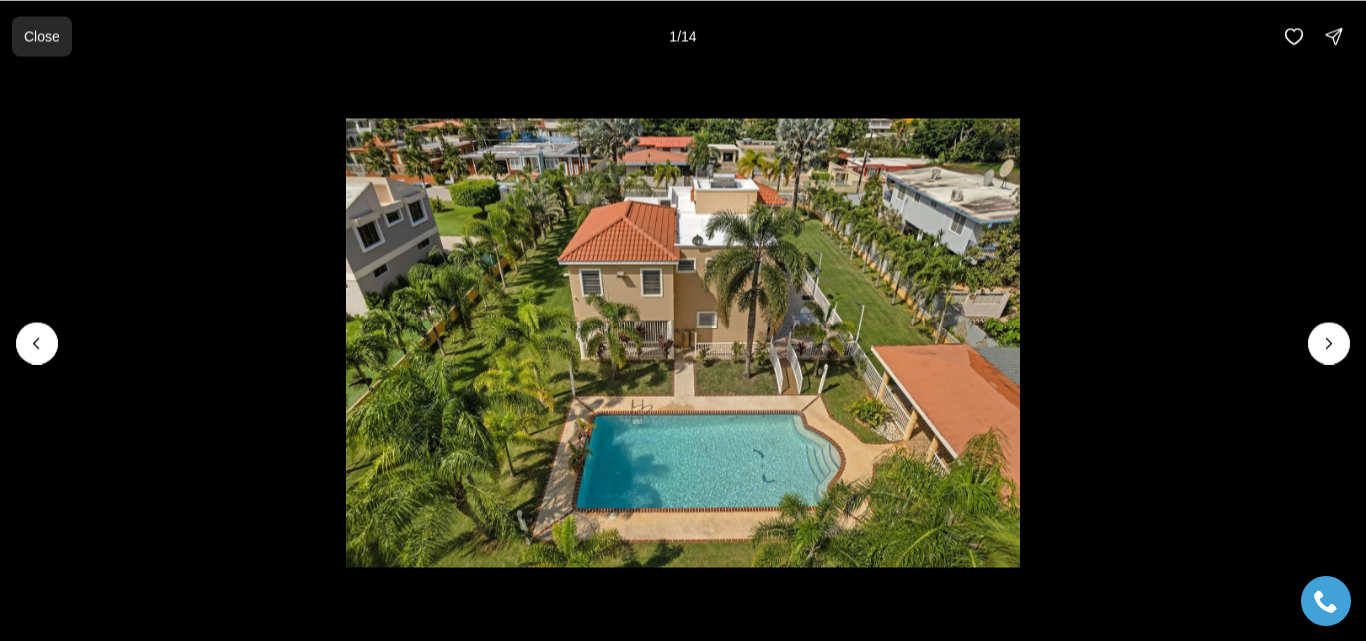 click on "Close" at bounding box center (42, 36) 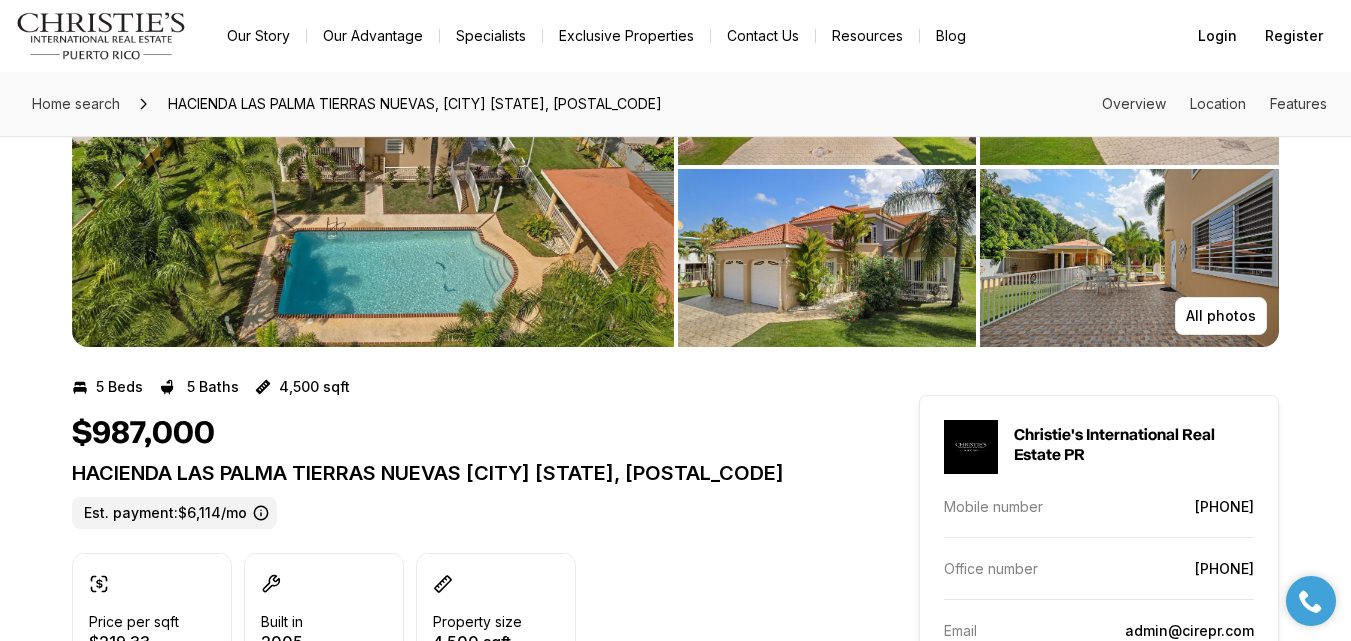 scroll, scrollTop: 0, scrollLeft: 0, axis: both 